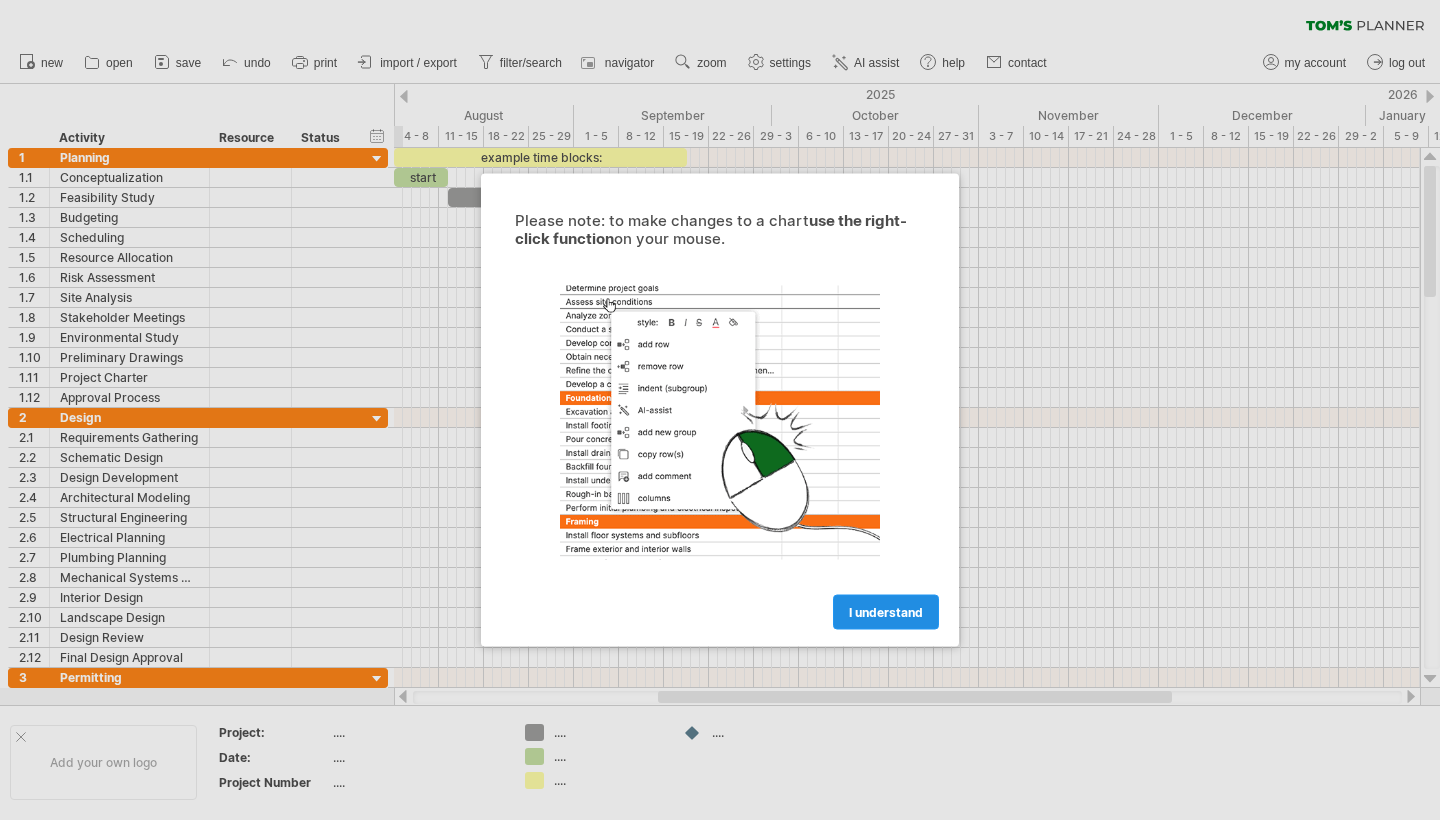 scroll, scrollTop: 0, scrollLeft: 0, axis: both 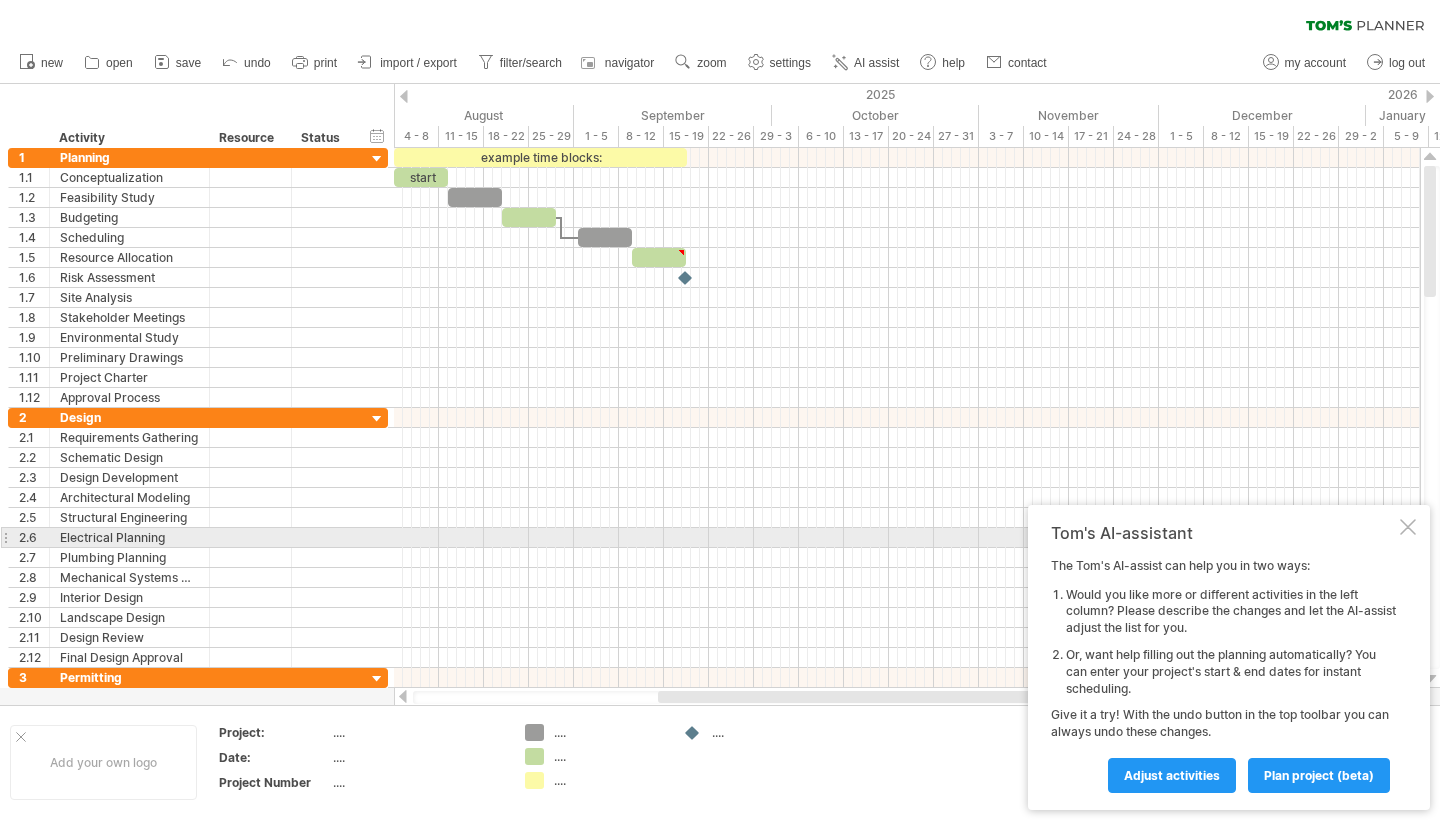 click at bounding box center [1408, 527] 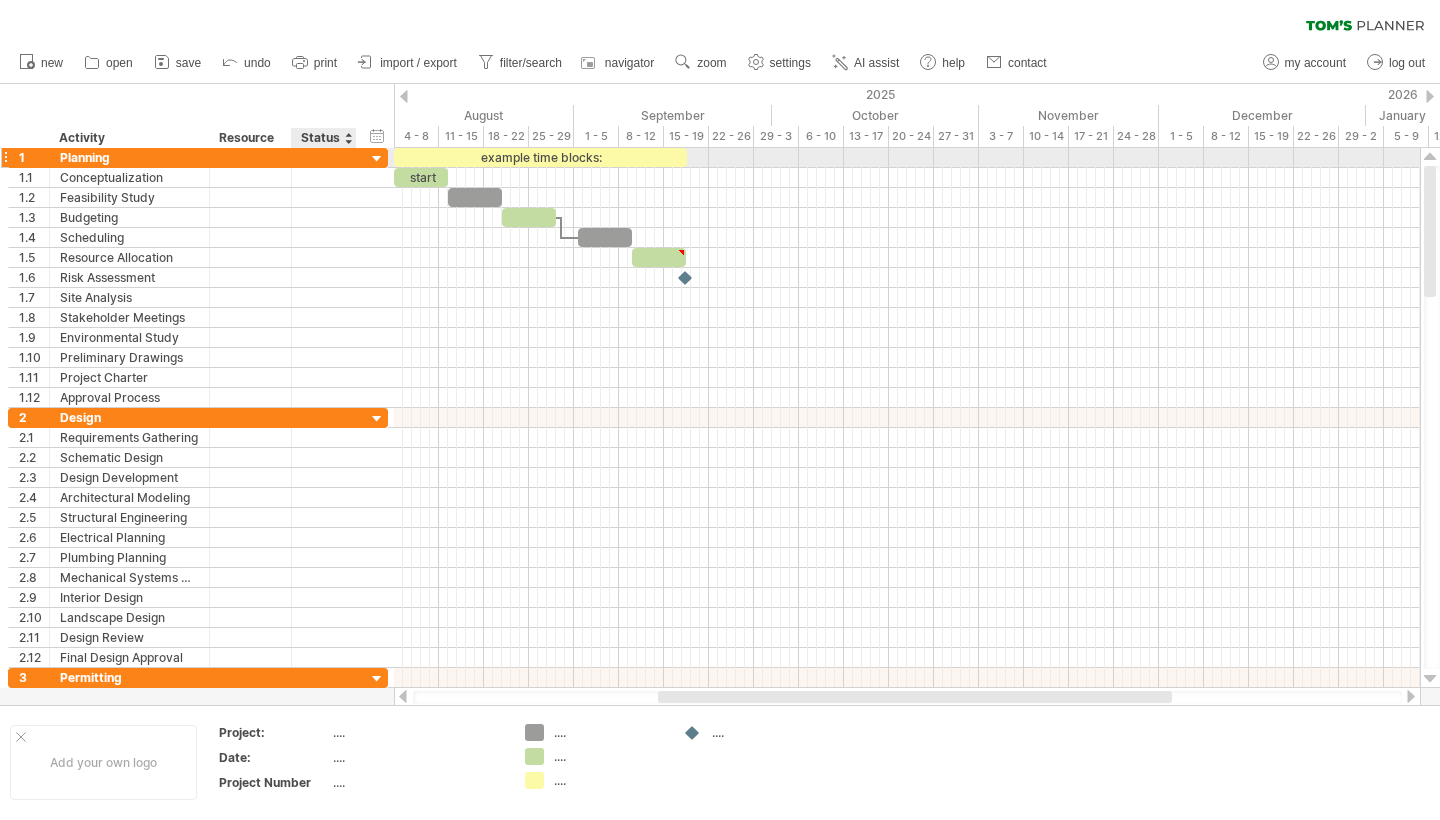 click at bounding box center [377, 159] 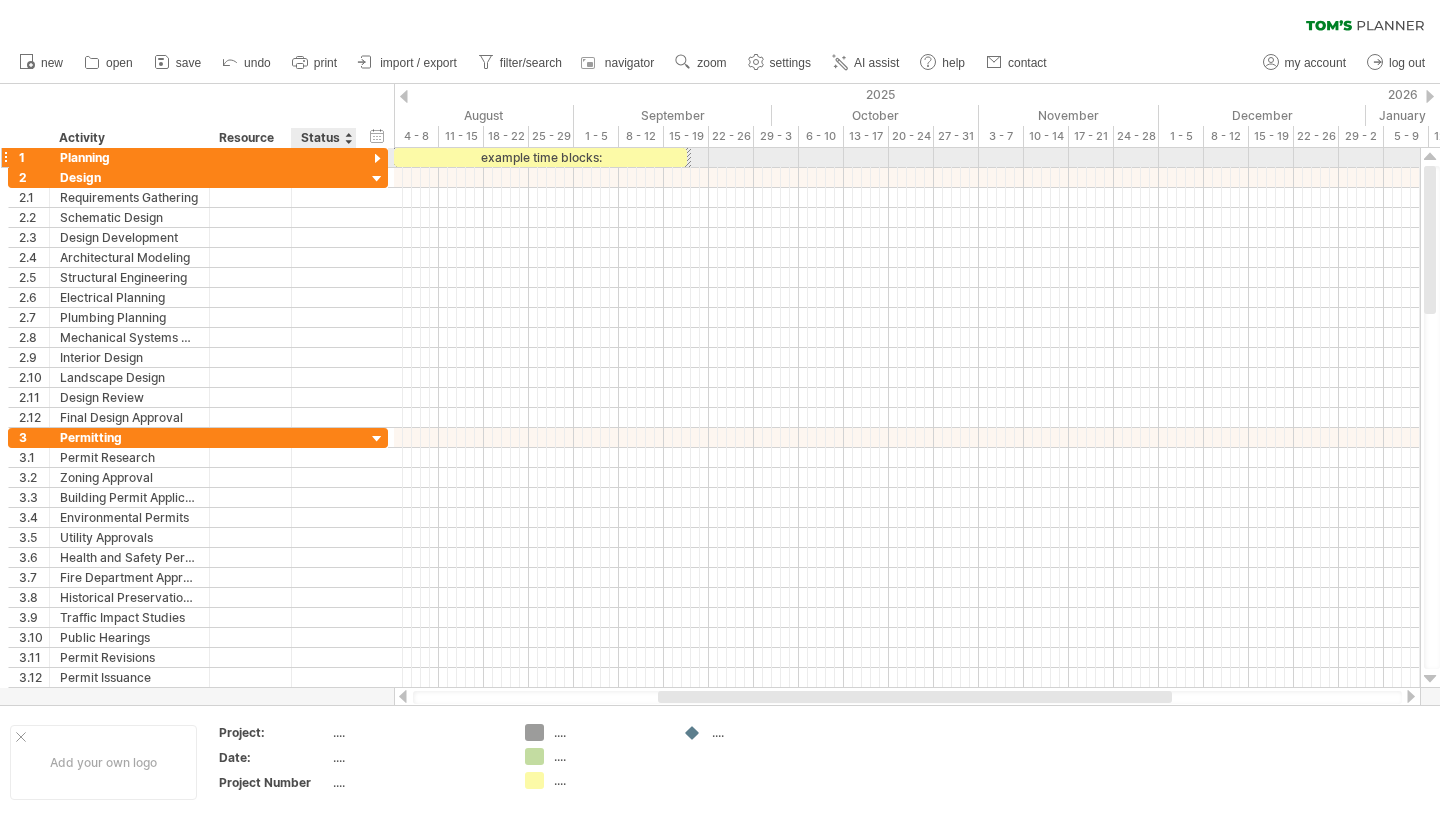 click at bounding box center (377, 159) 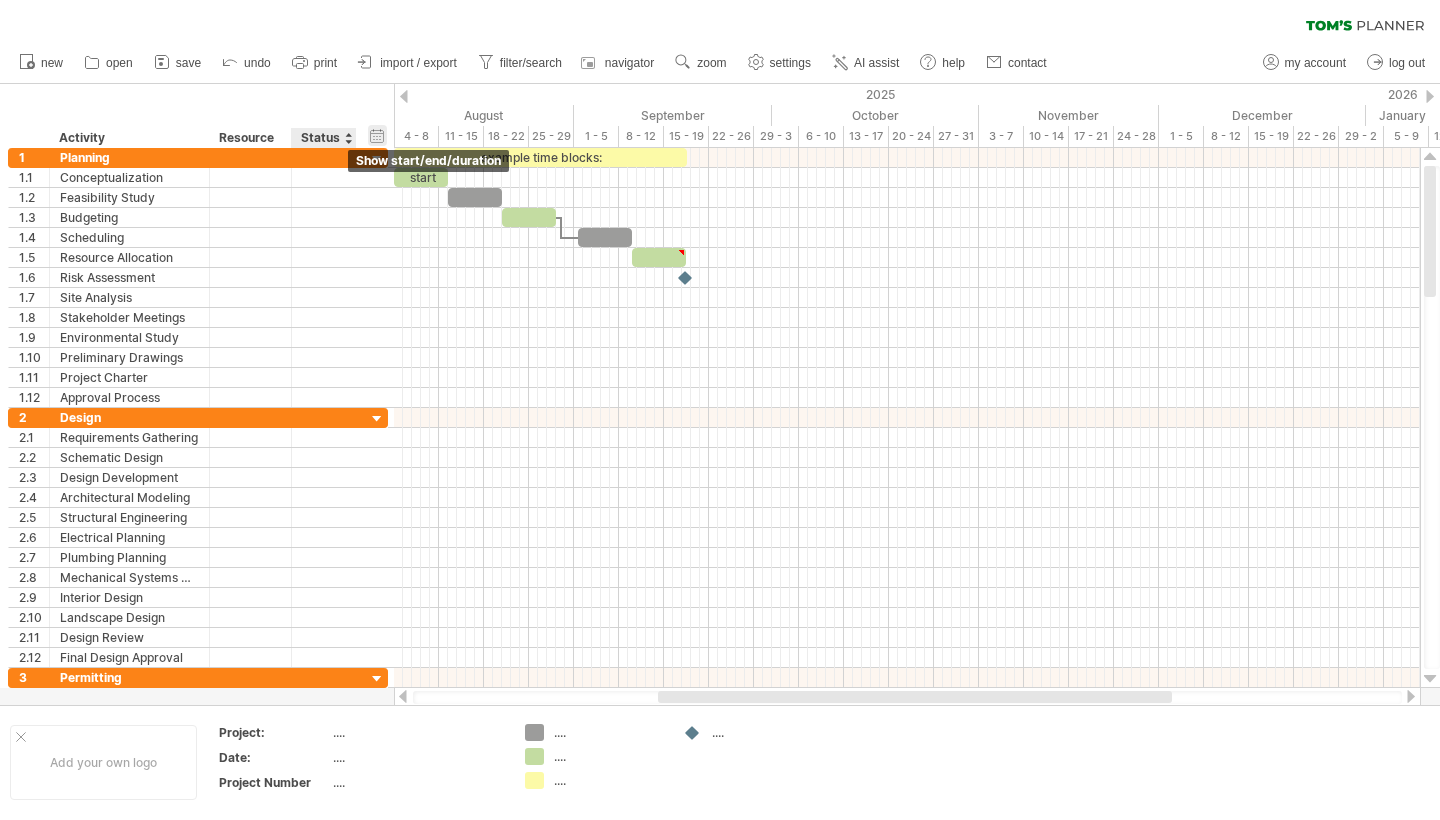 click on "hide start/end/duration show start/end/duration" at bounding box center [377, 135] 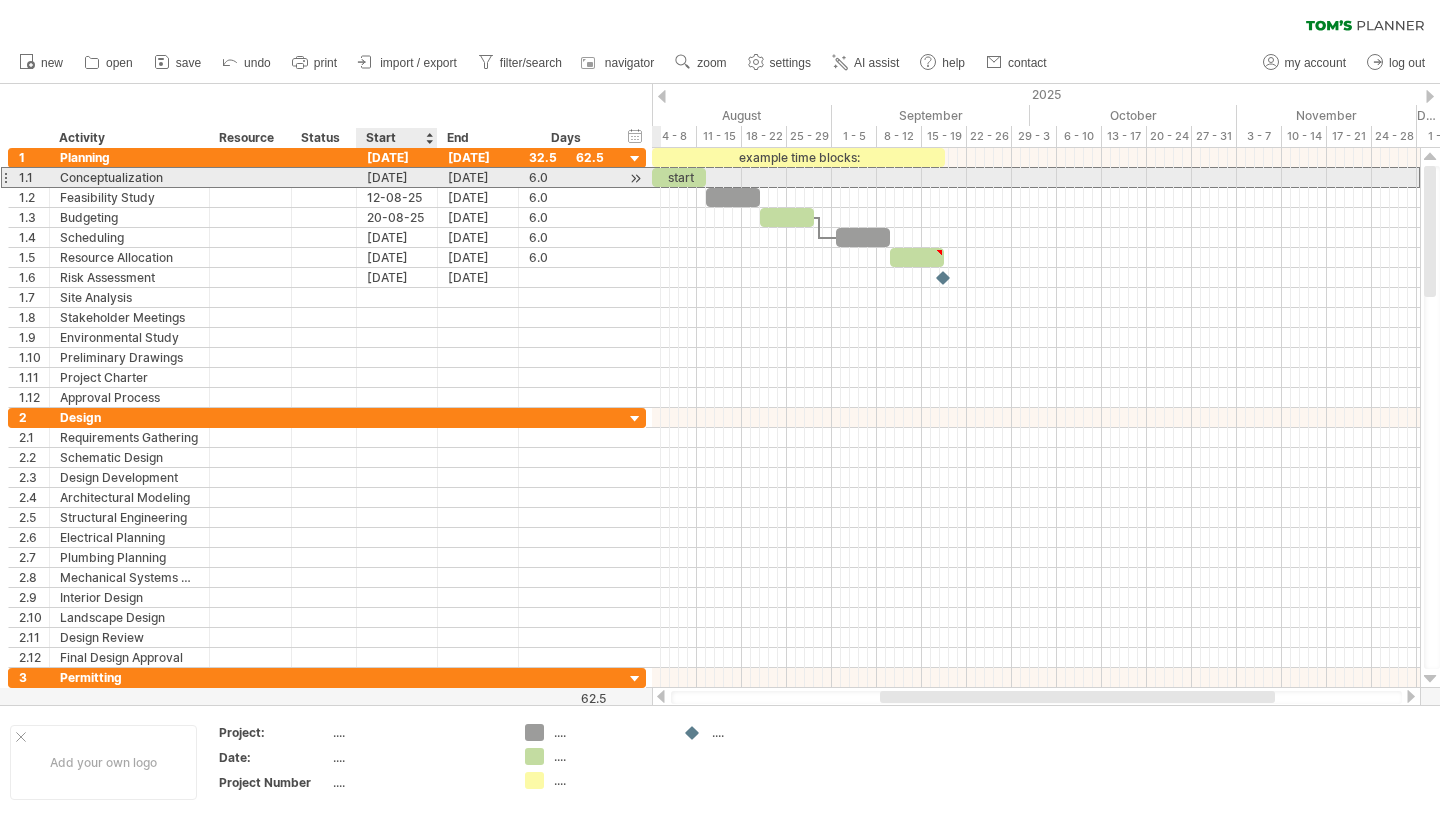 click on "[DATE]" at bounding box center (397, 177) 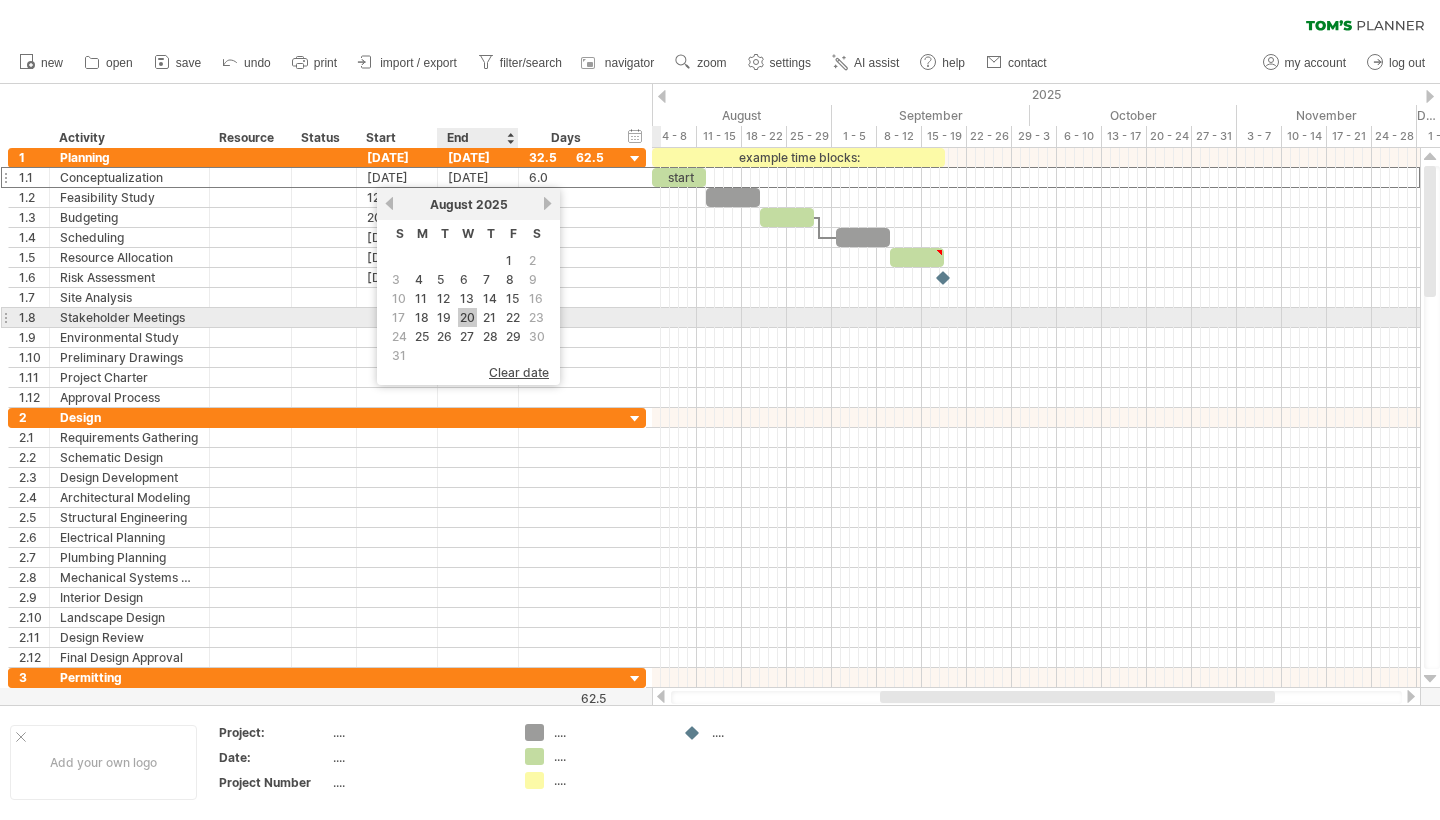 click on "20" at bounding box center [467, 317] 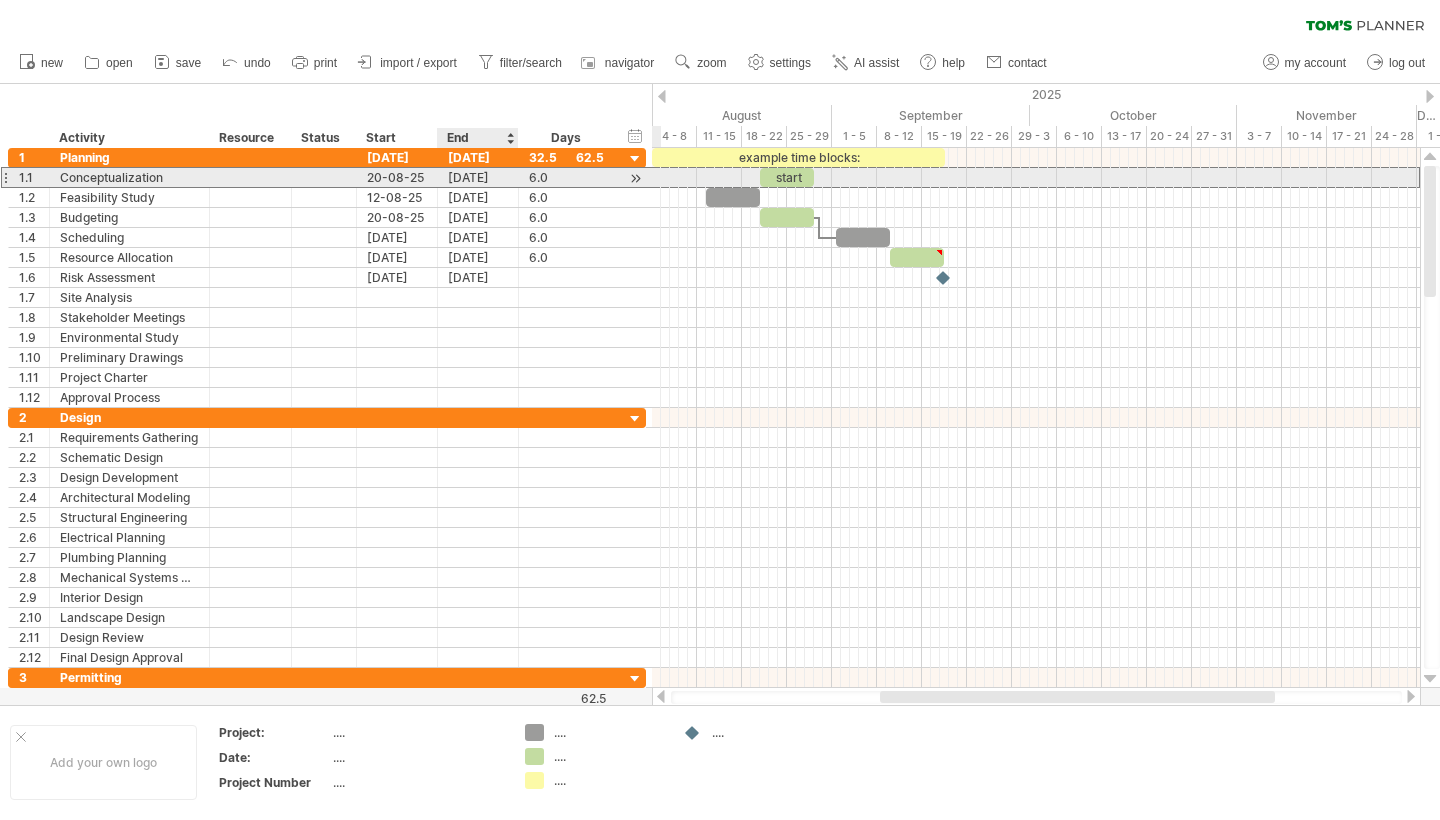 click on "[DATE]" at bounding box center [478, 177] 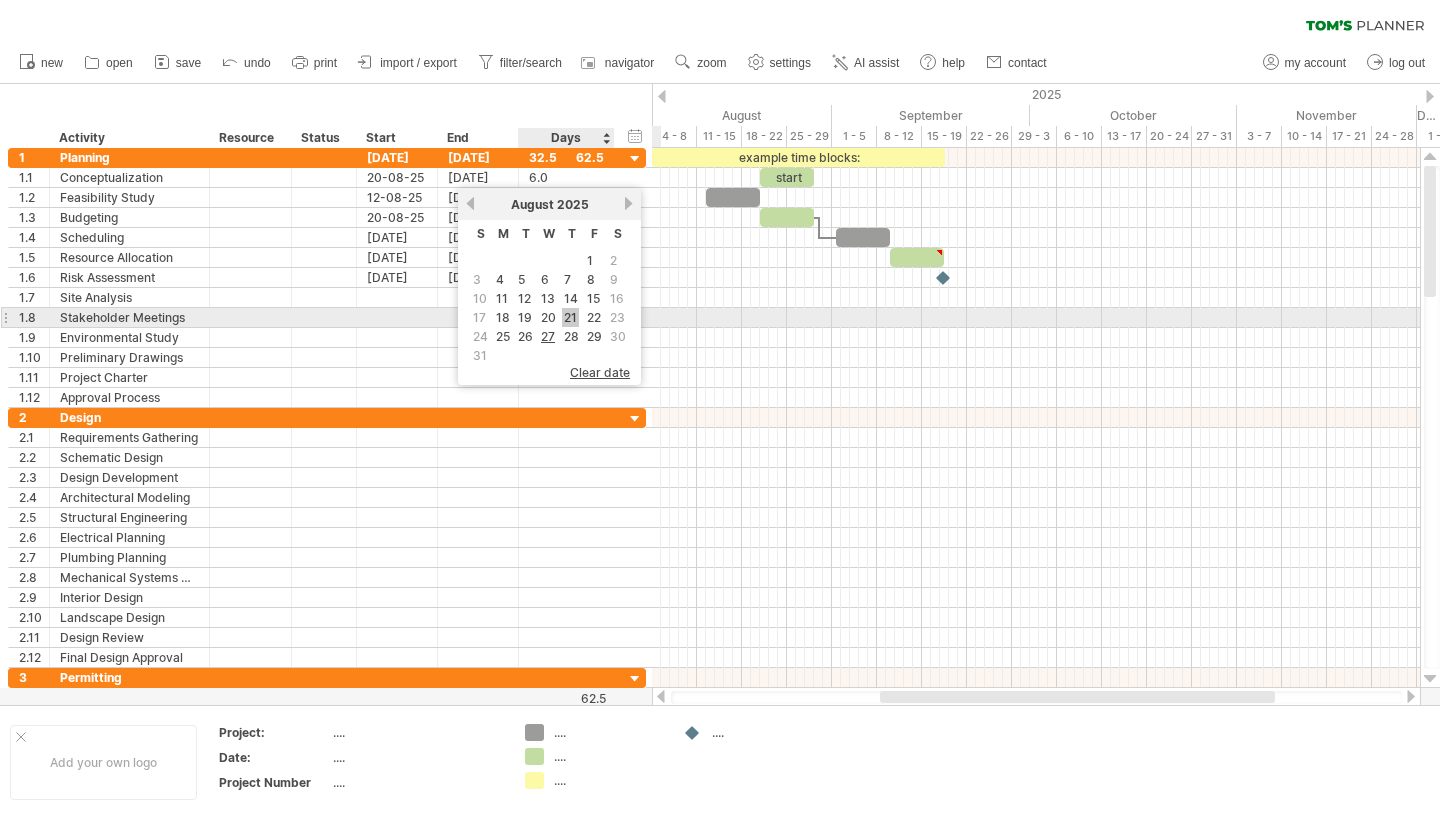 click on "21" at bounding box center (570, 317) 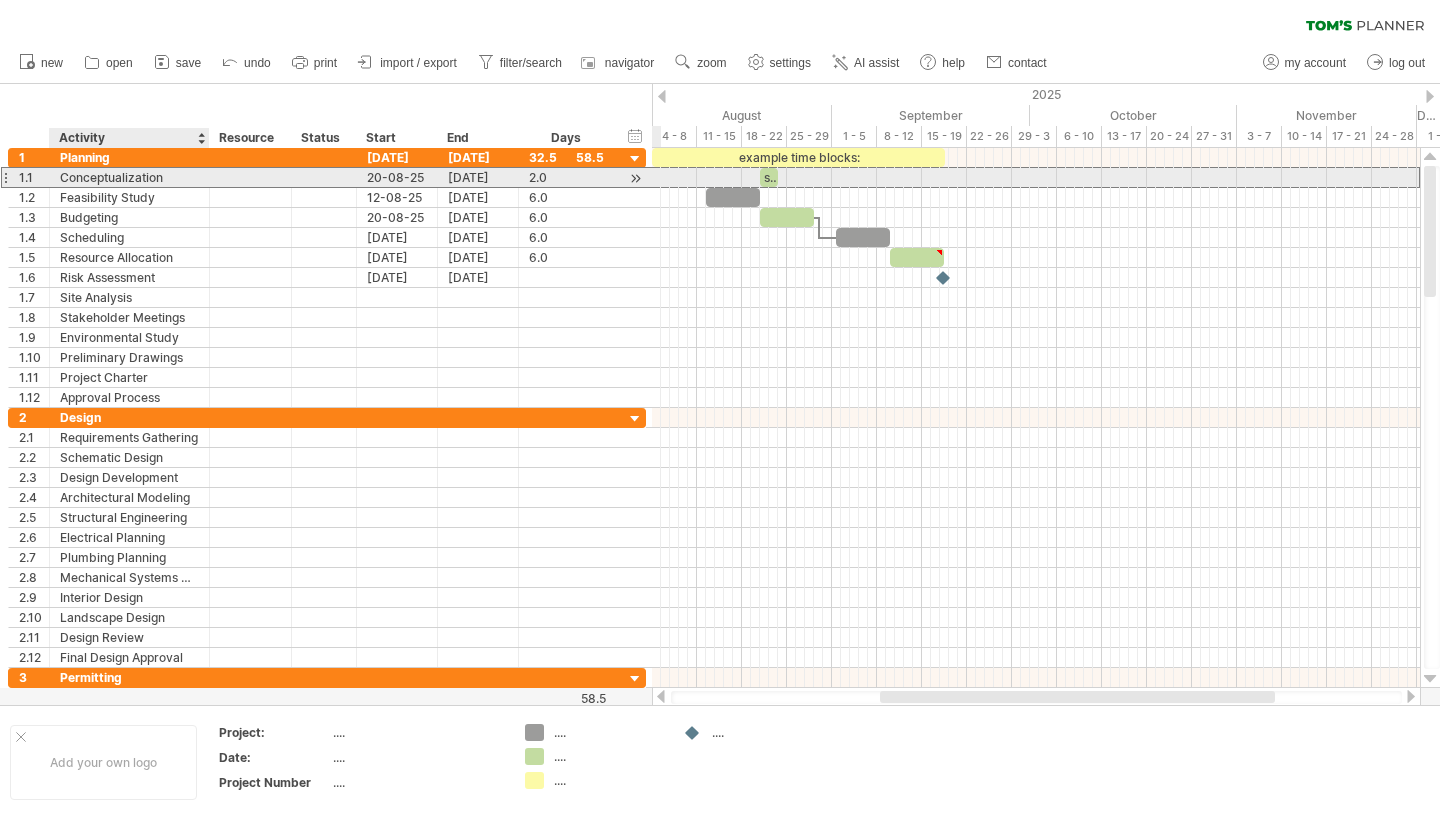 click on "Conceptualization" at bounding box center [129, 177] 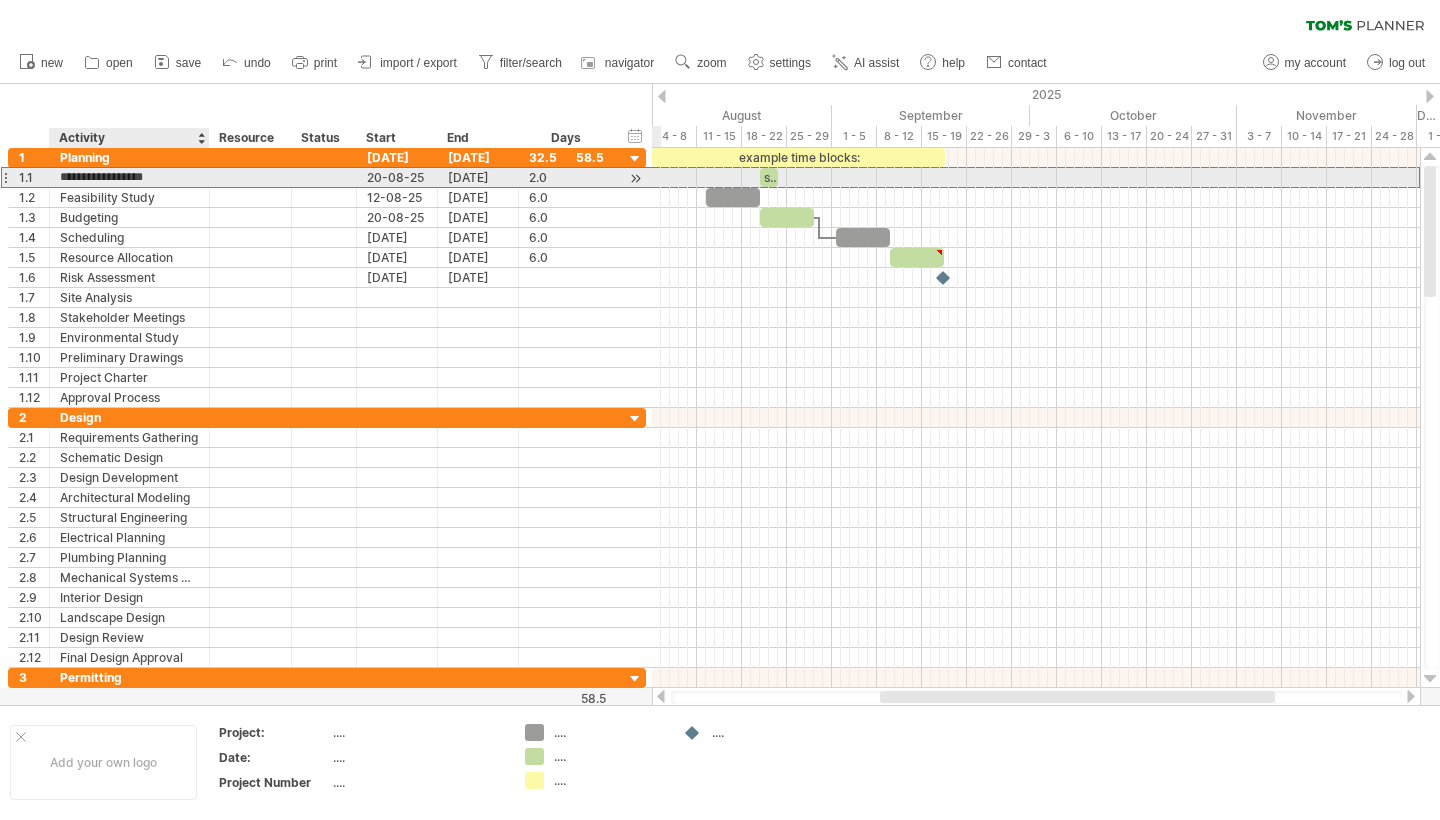 click on "**********" at bounding box center [129, 177] 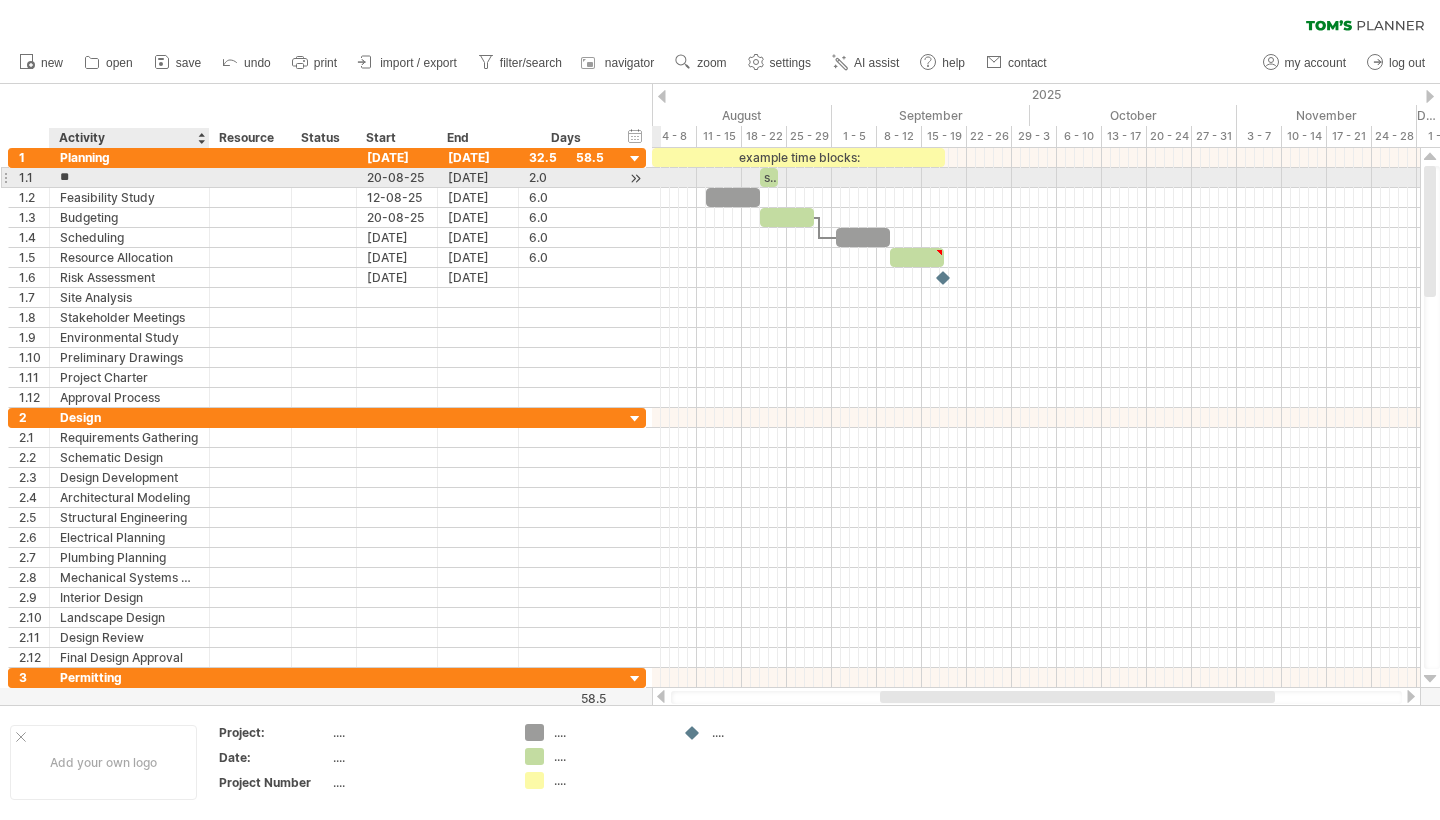 type on "*" 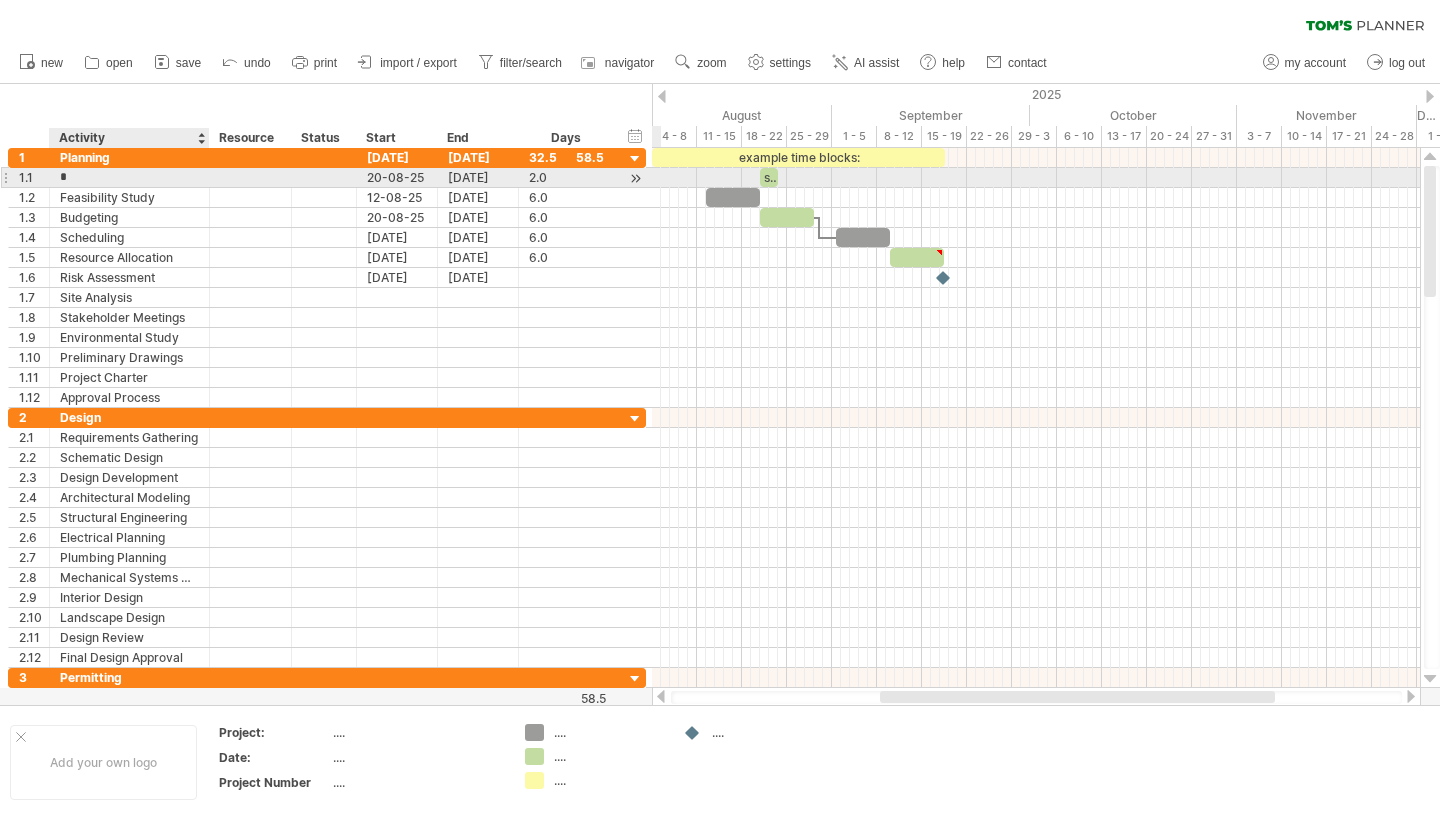 type 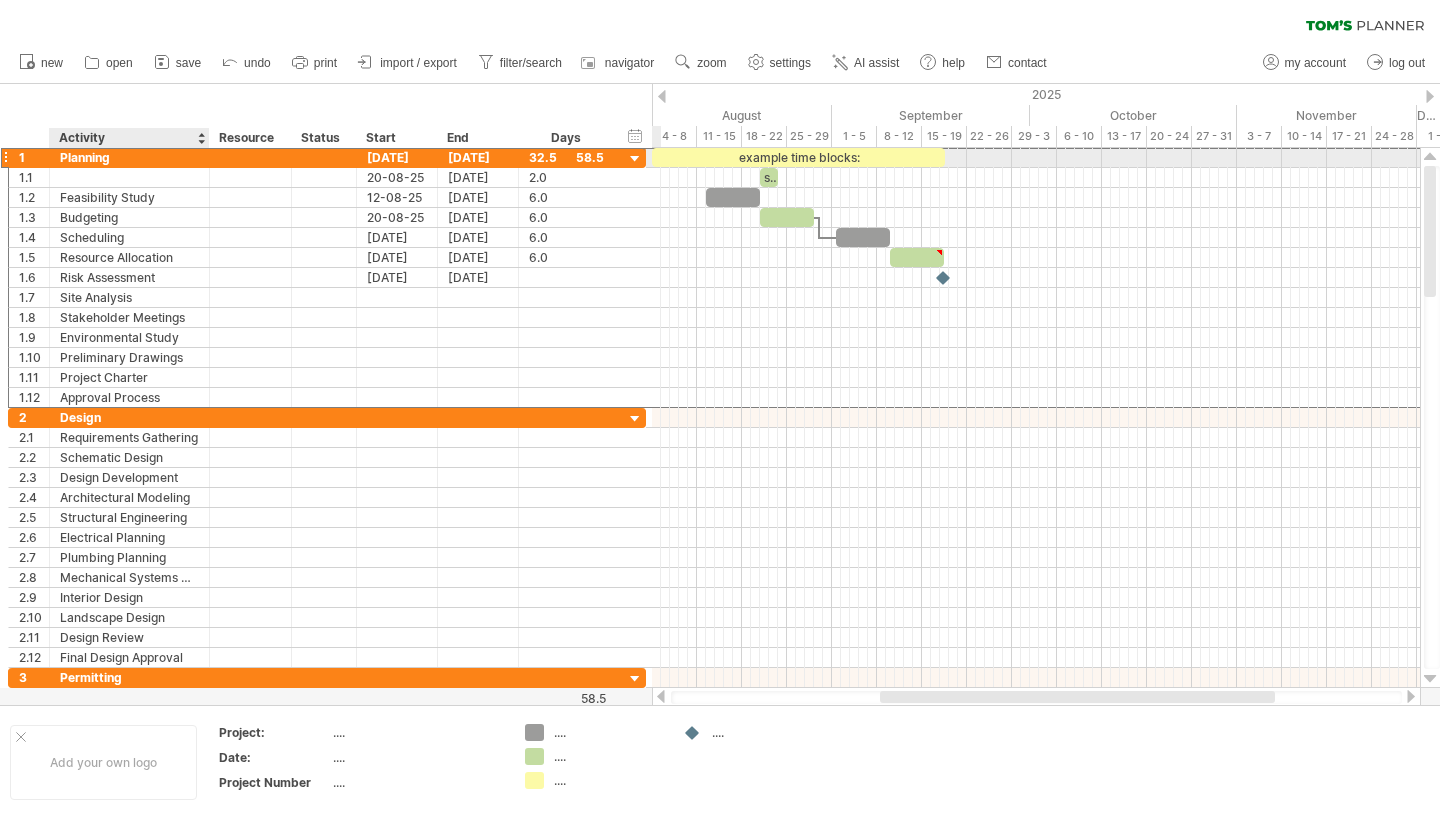 click on "Planning" at bounding box center (129, 157) 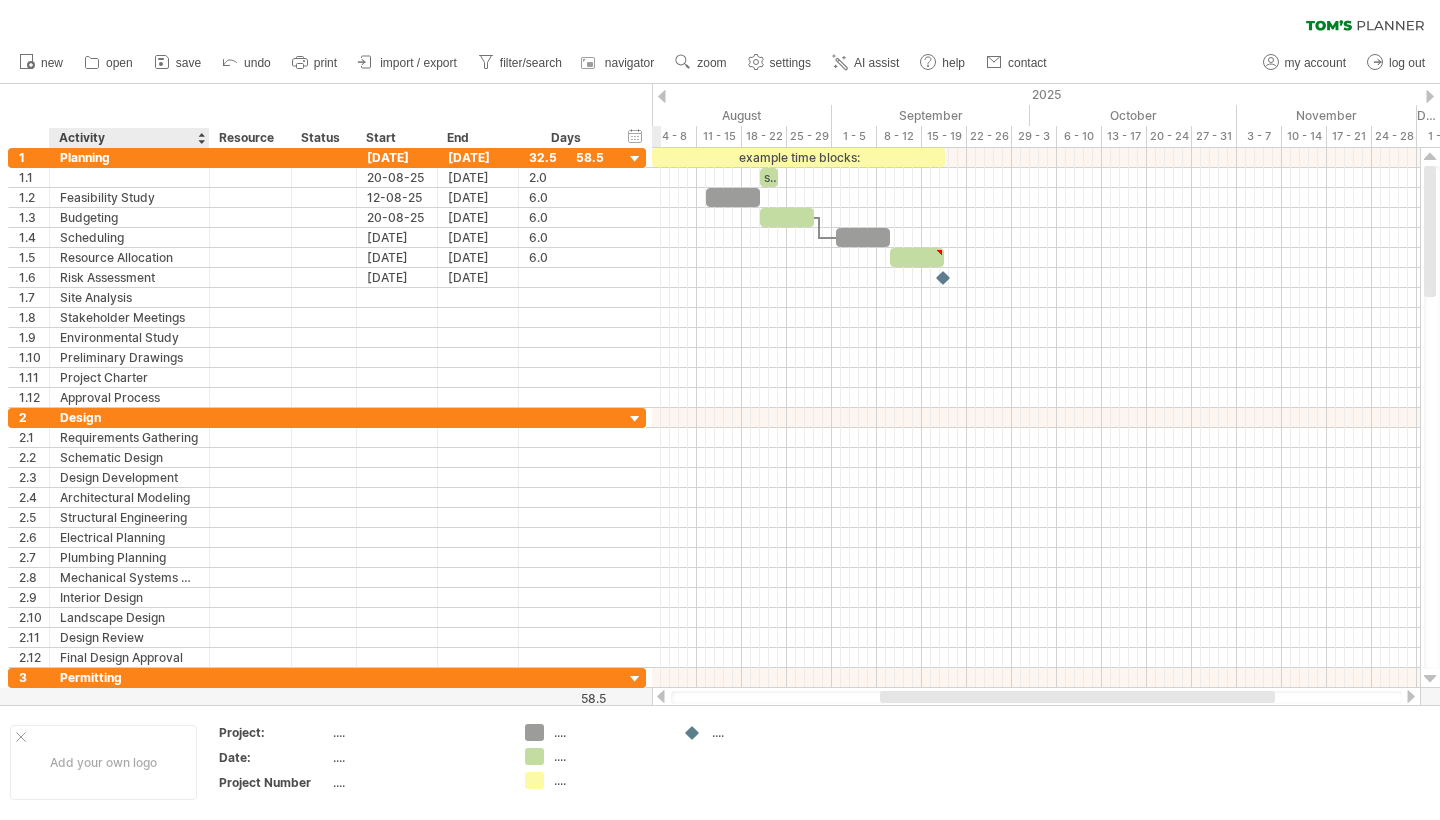 click on "Activity" at bounding box center (128, 138) 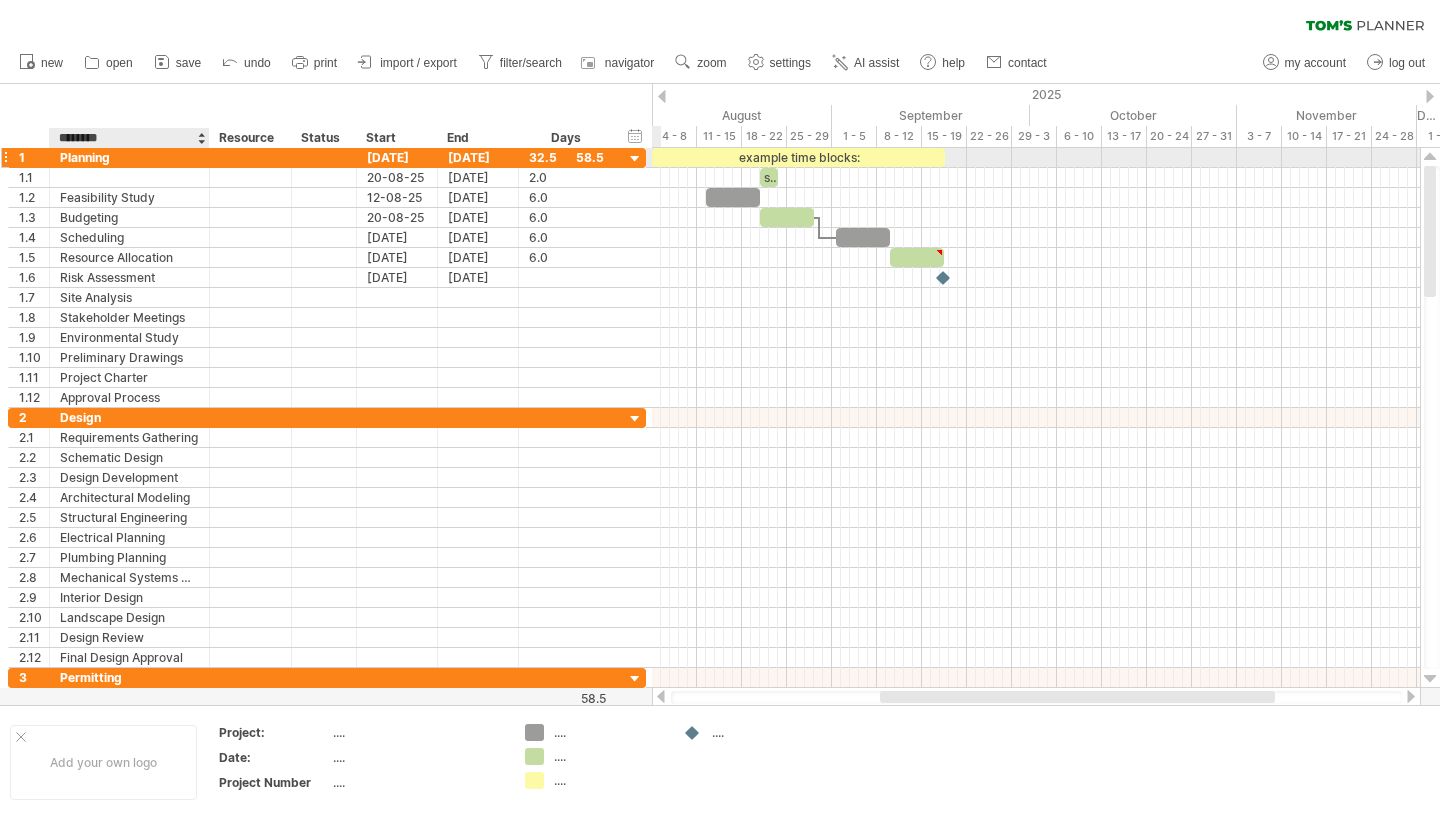 click on "Planning" at bounding box center (129, 157) 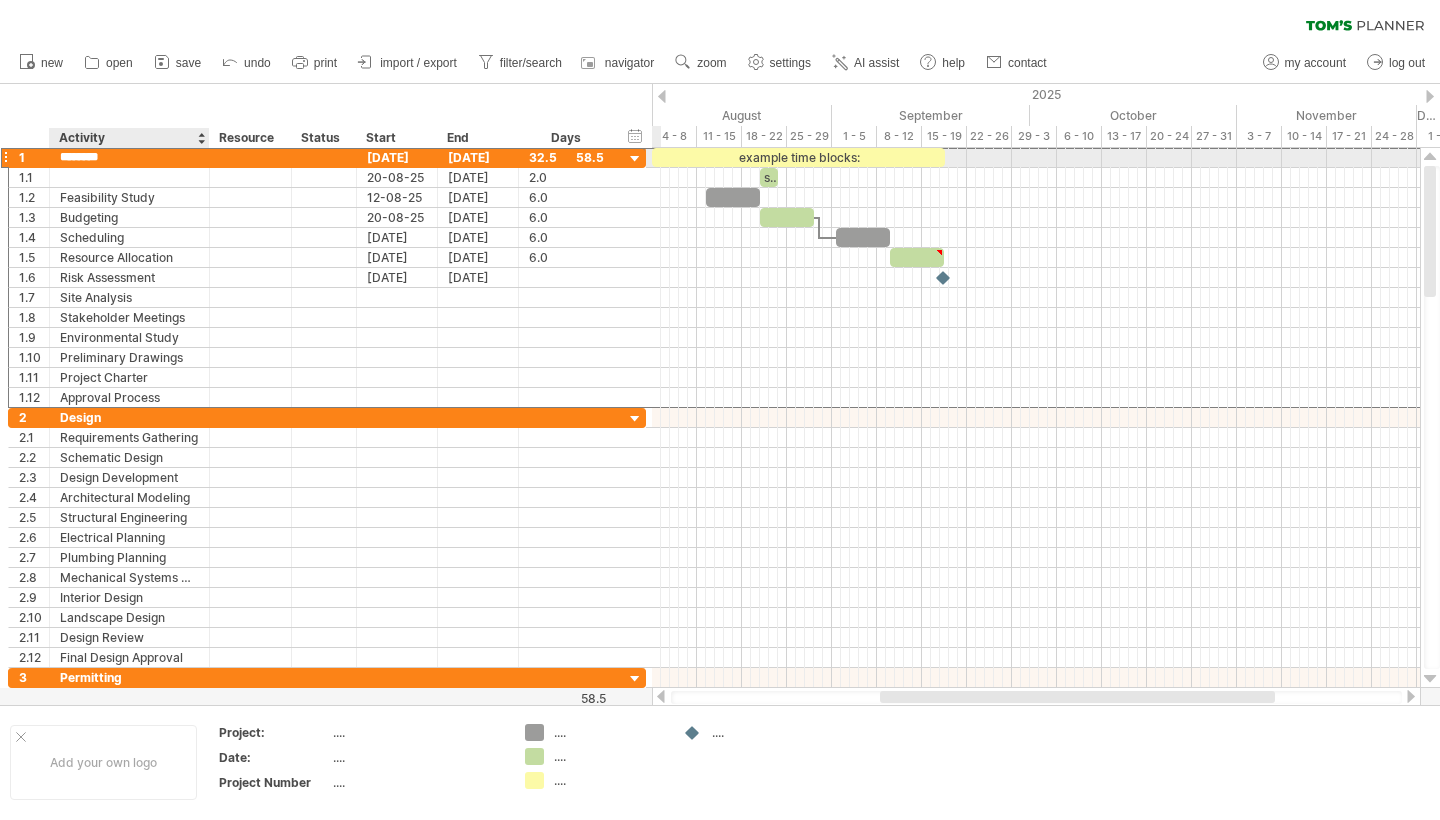 click on "********" at bounding box center [129, 157] 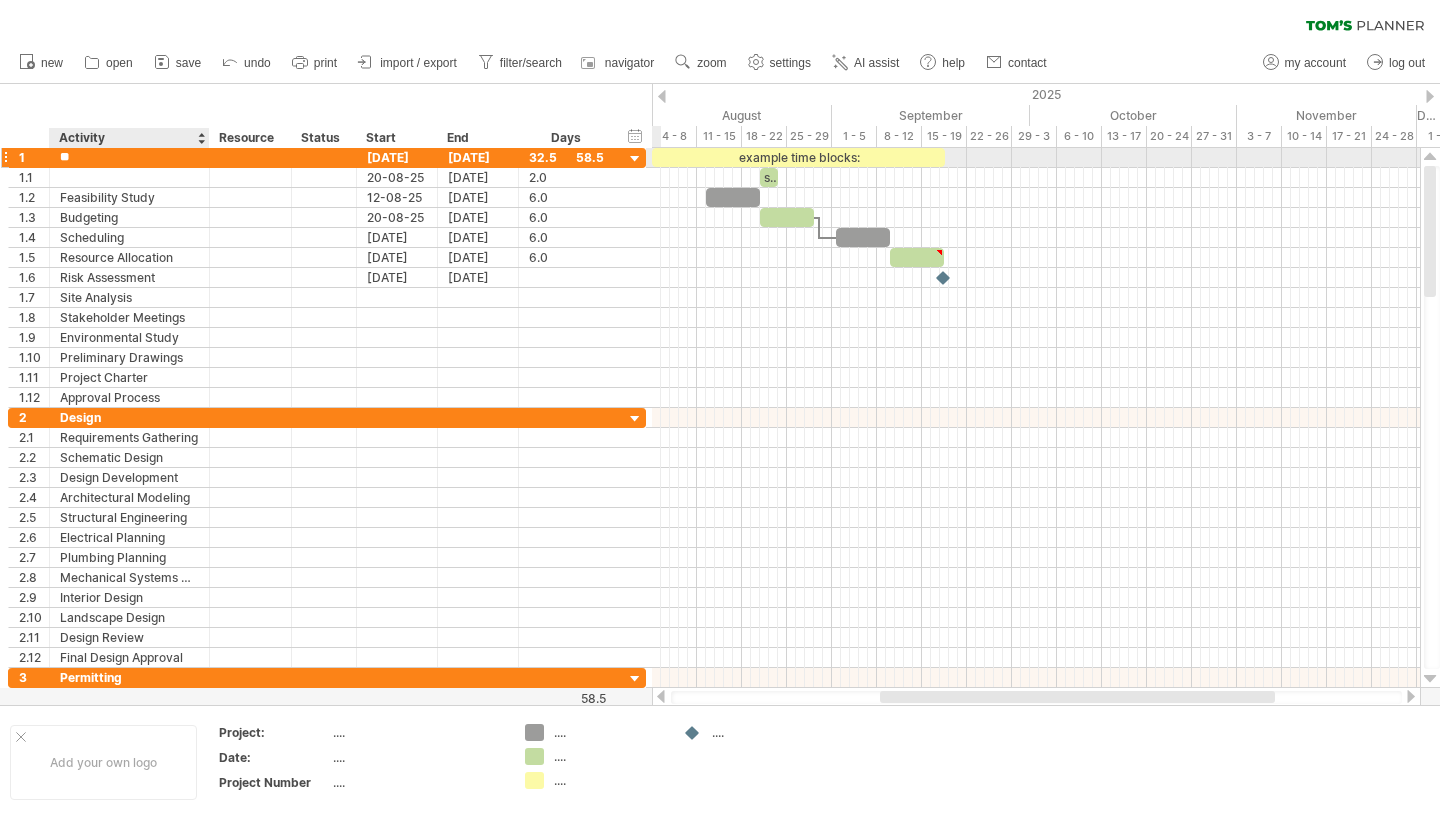 type on "*" 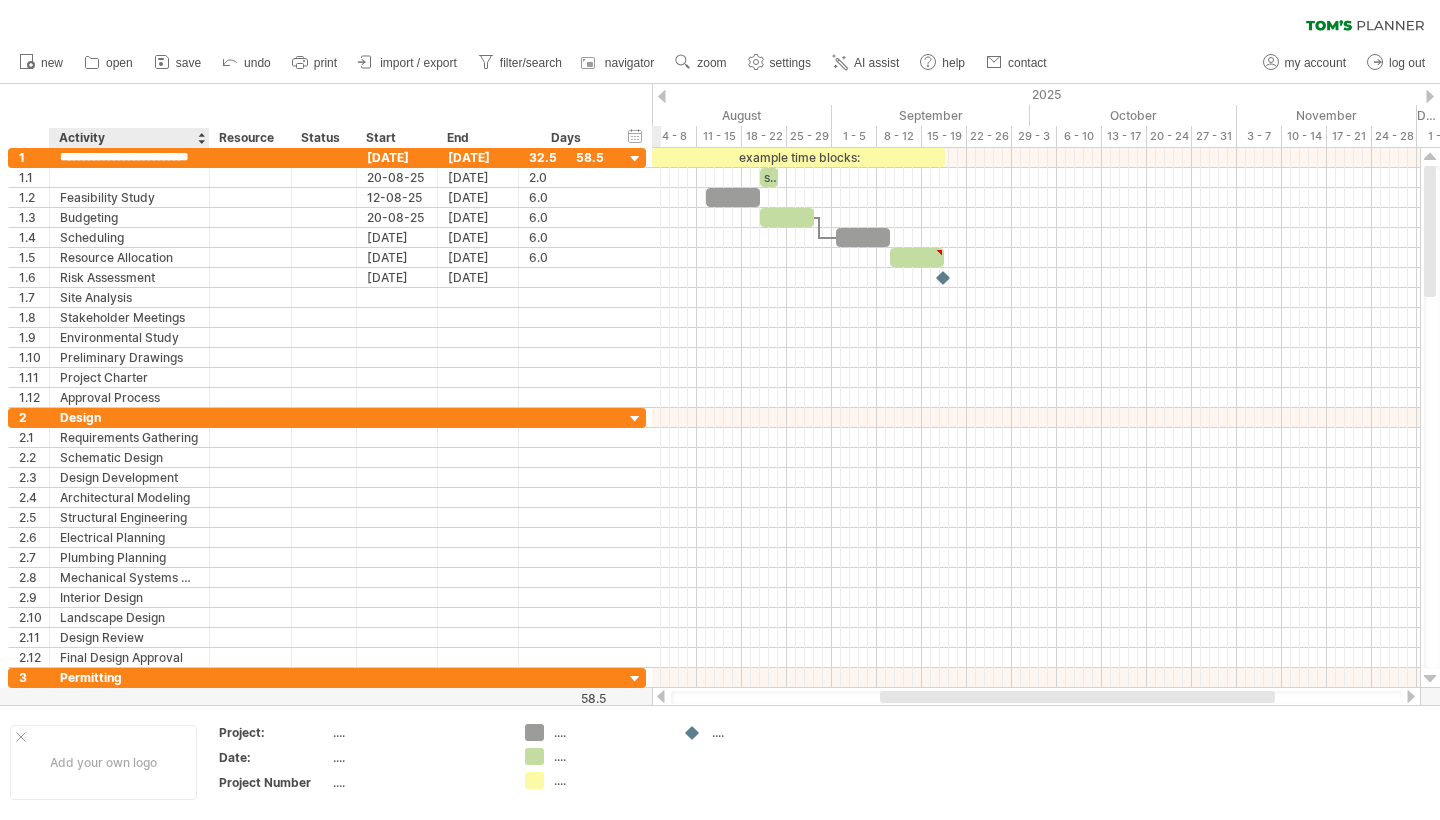 type on "**********" 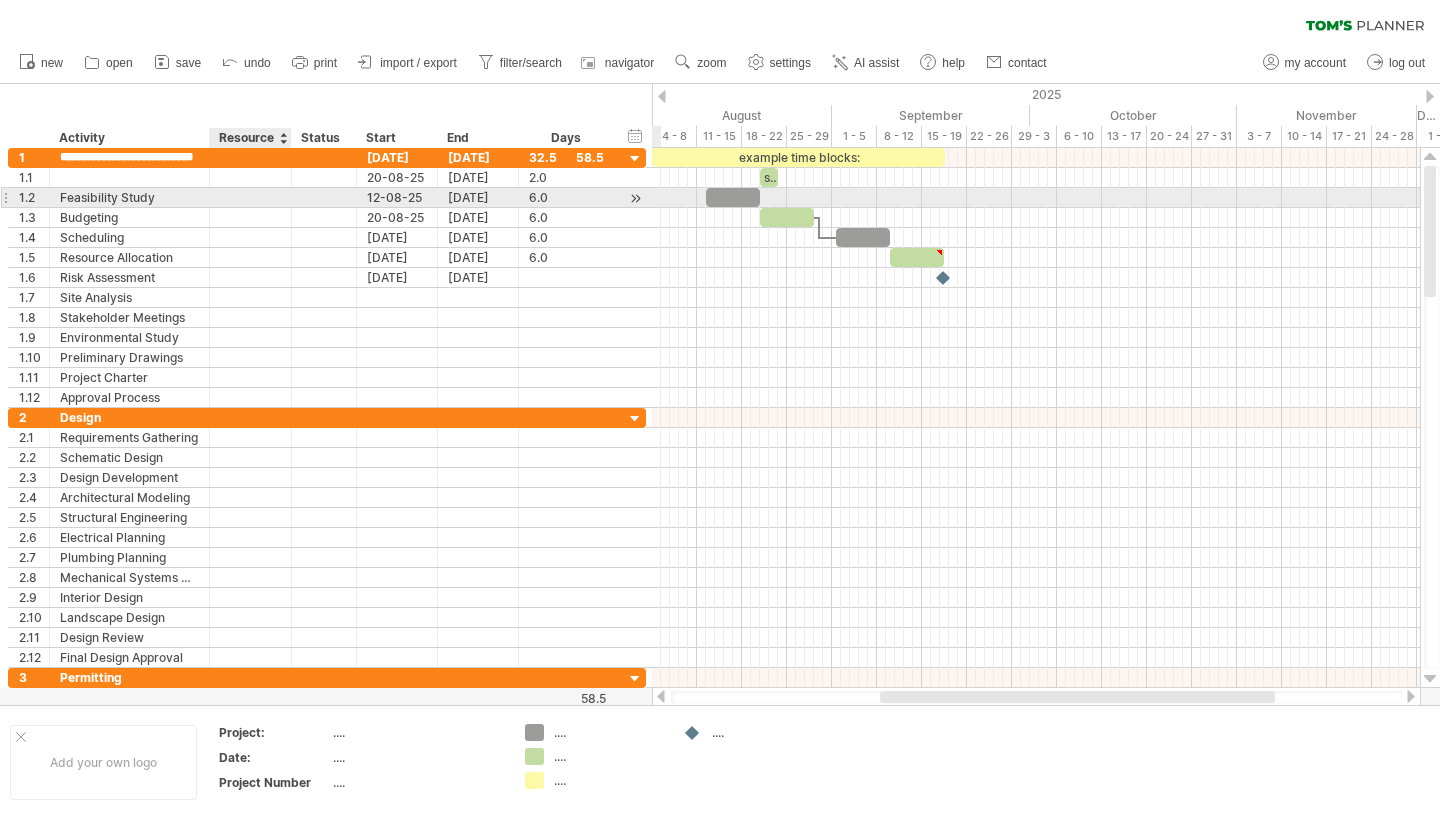 click at bounding box center [250, 197] 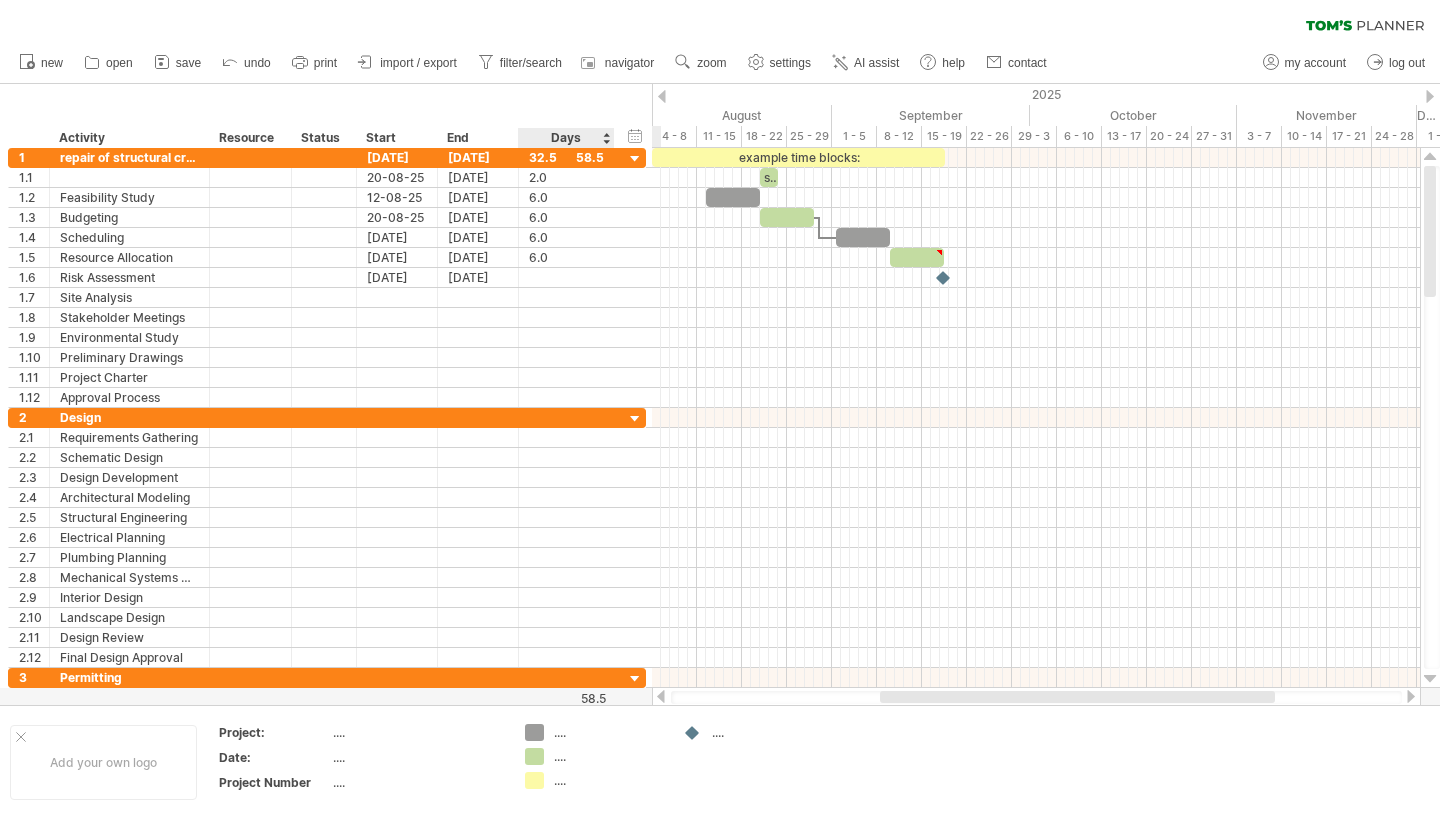 click on "Days" at bounding box center [565, 138] 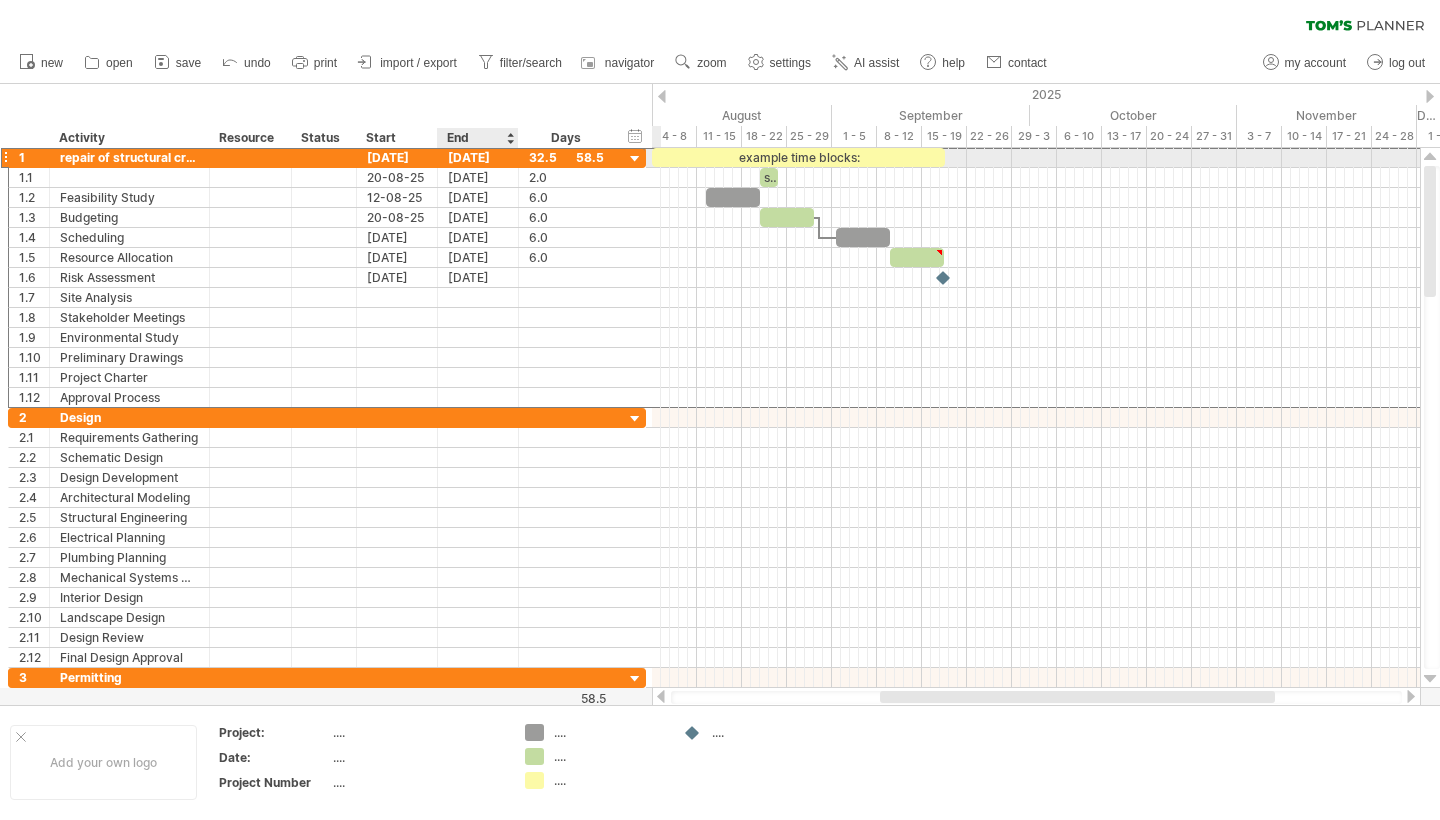 click on "[DATE]" at bounding box center [478, 157] 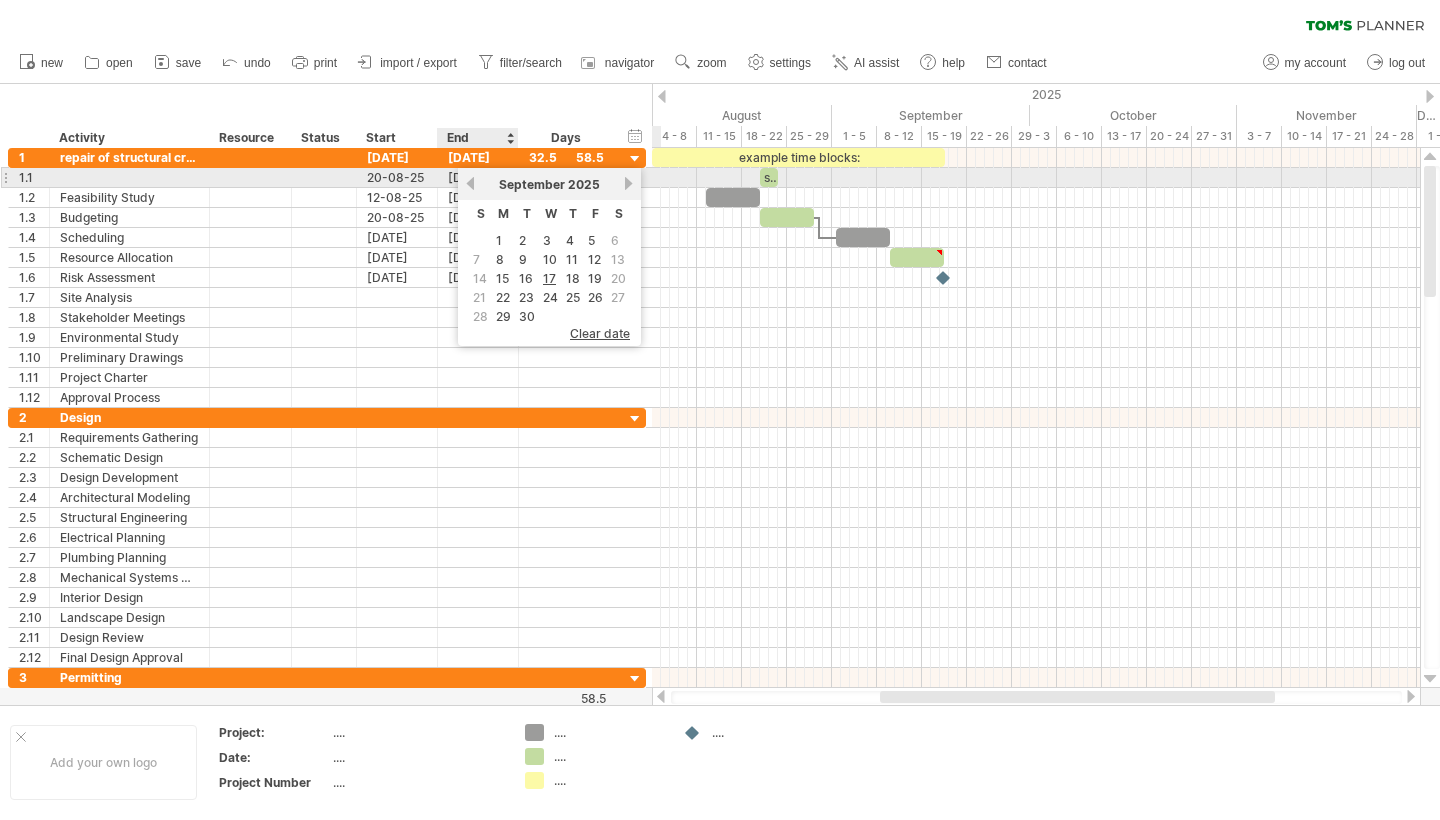 click on "previous" at bounding box center [470, 183] 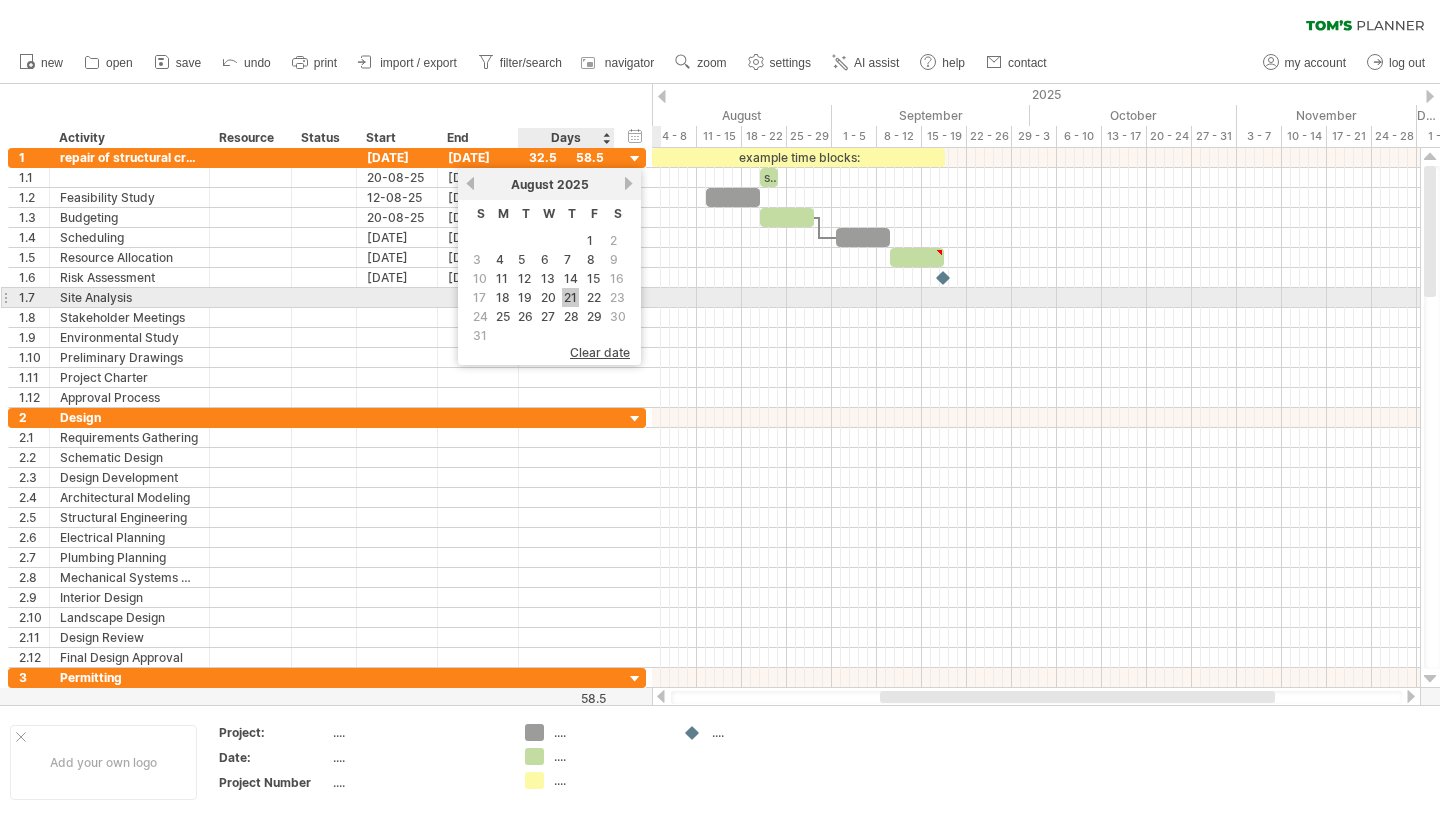 click on "21" at bounding box center [570, 297] 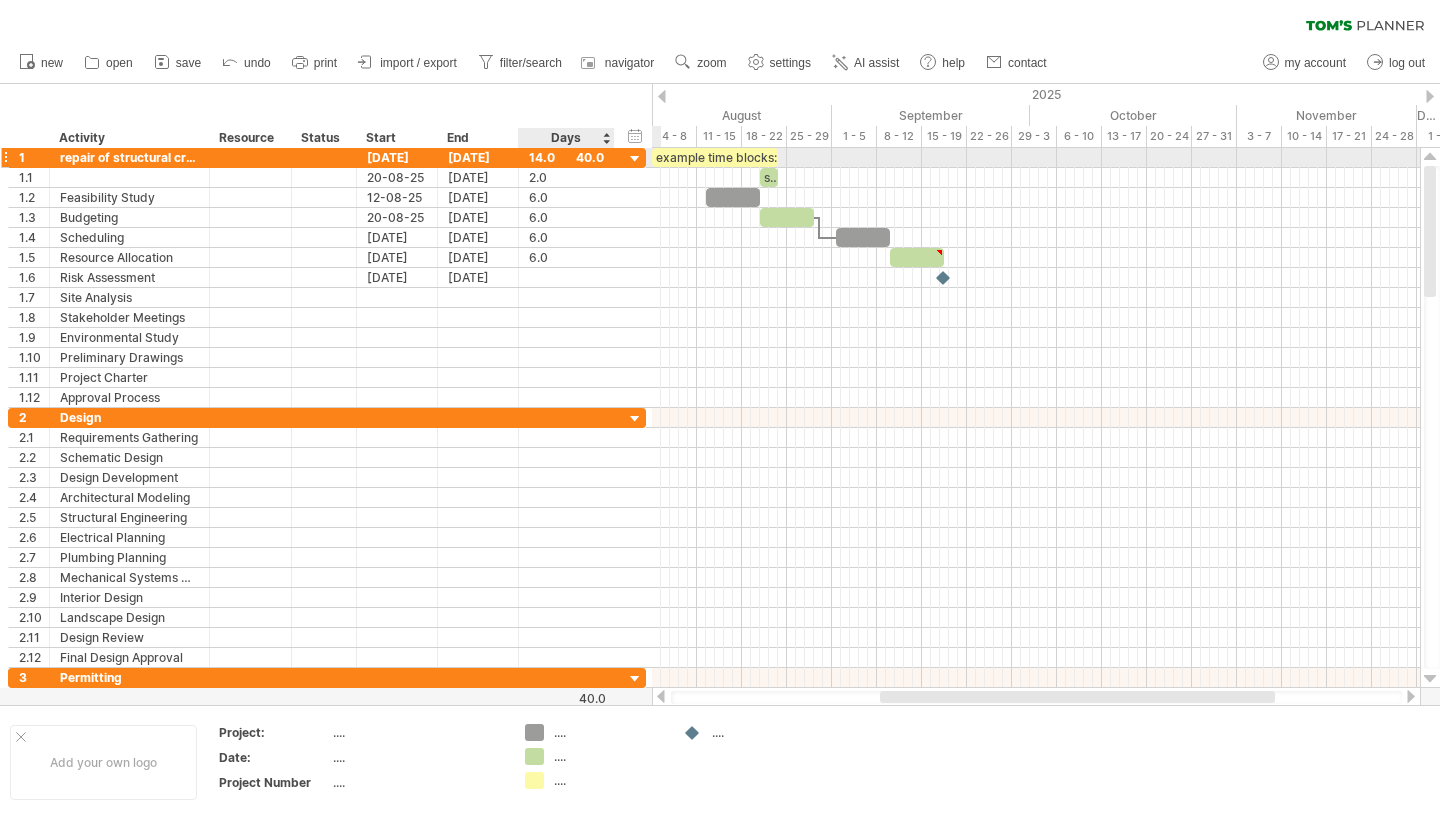 click at bounding box center (635, 159) 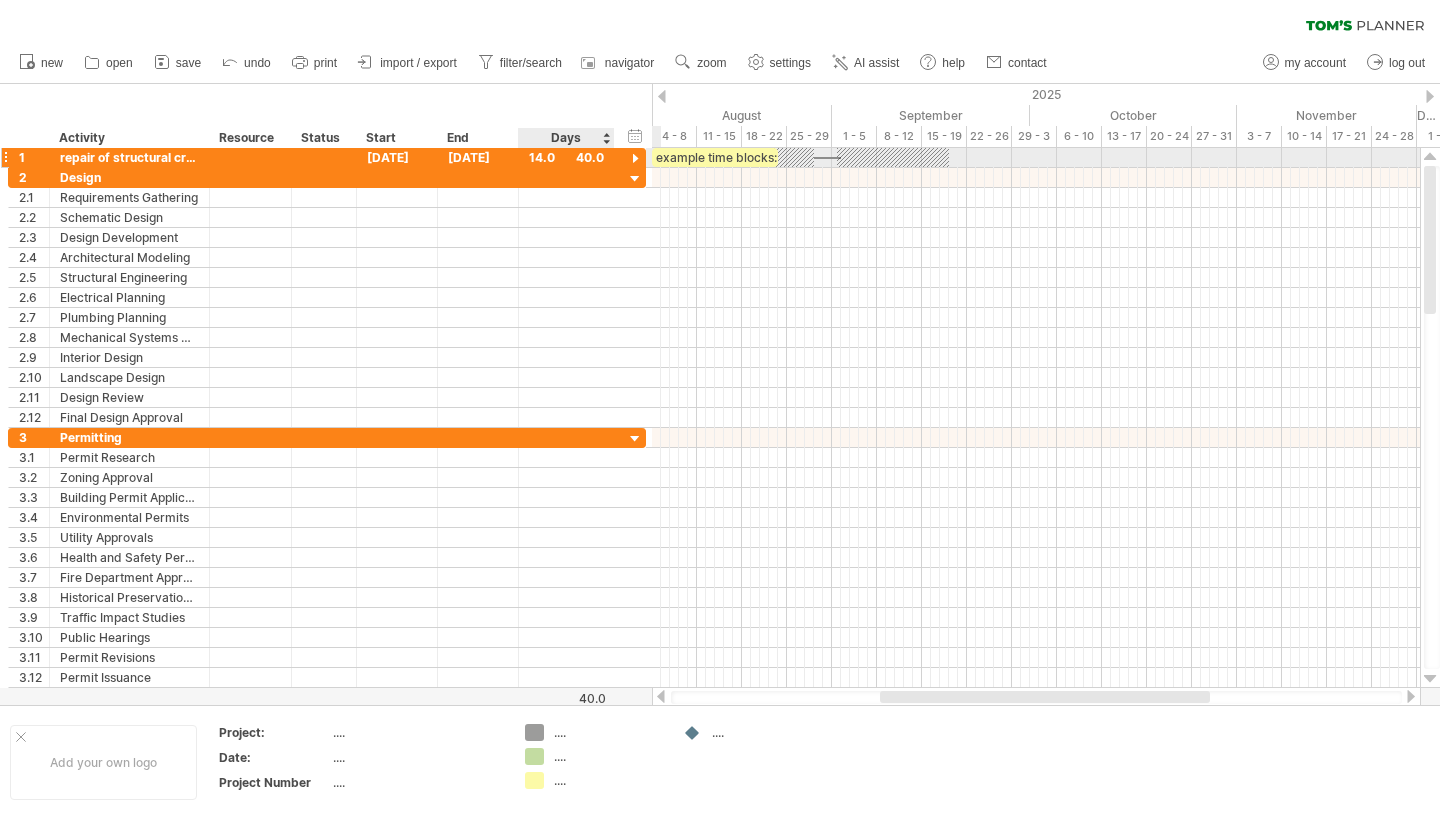 click at bounding box center (635, 159) 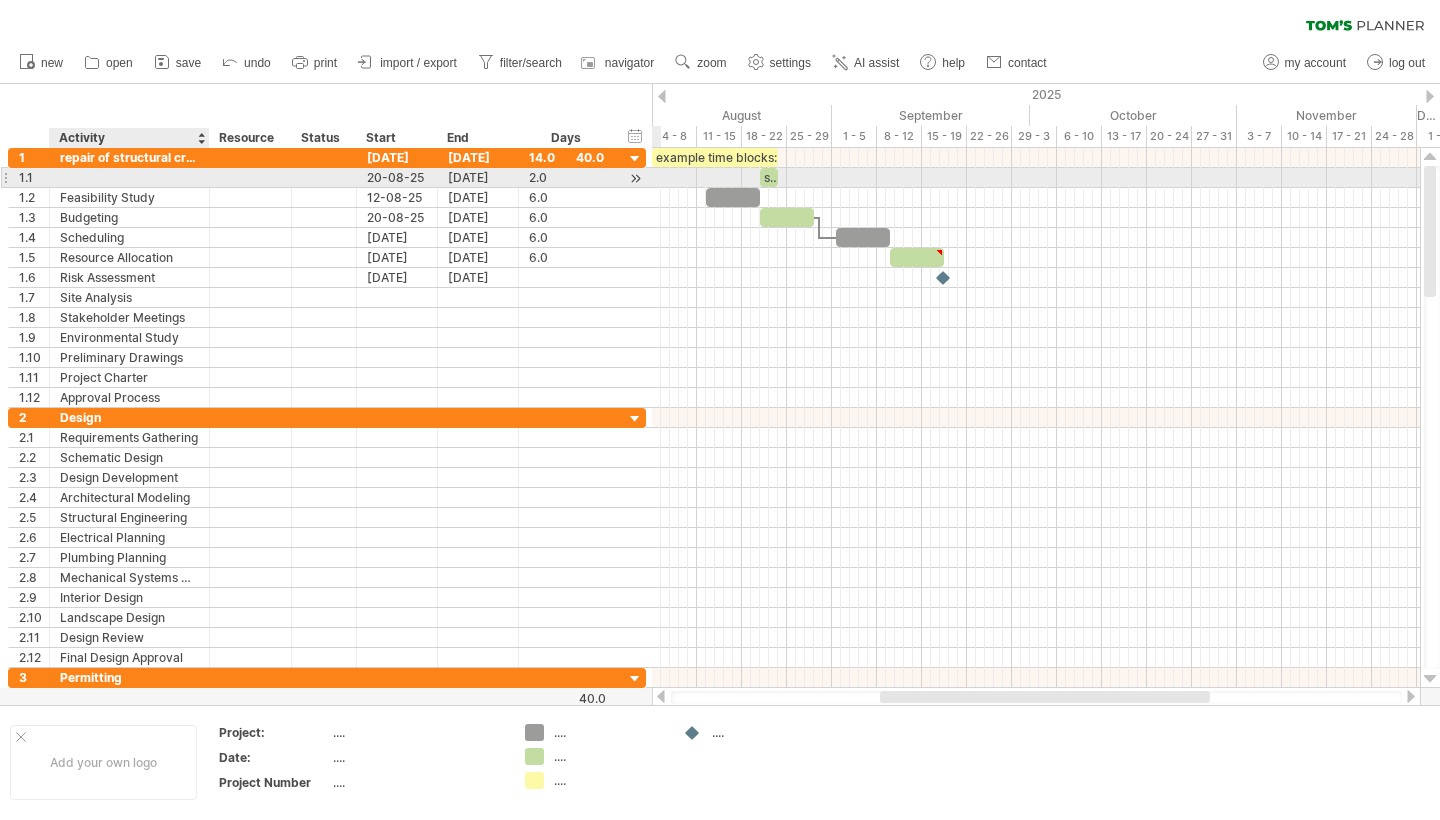 click at bounding box center (129, 177) 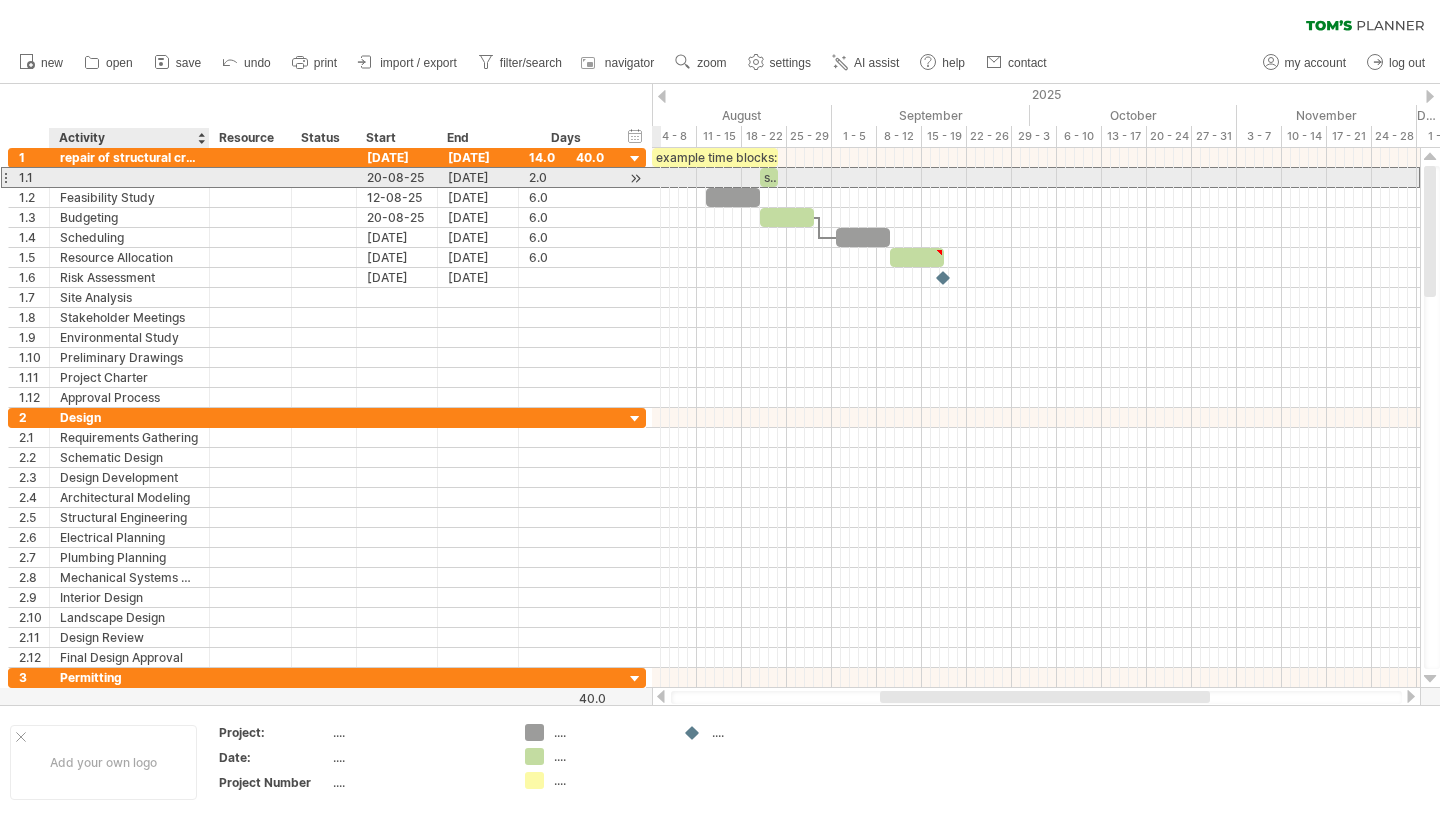 click at bounding box center (129, 177) 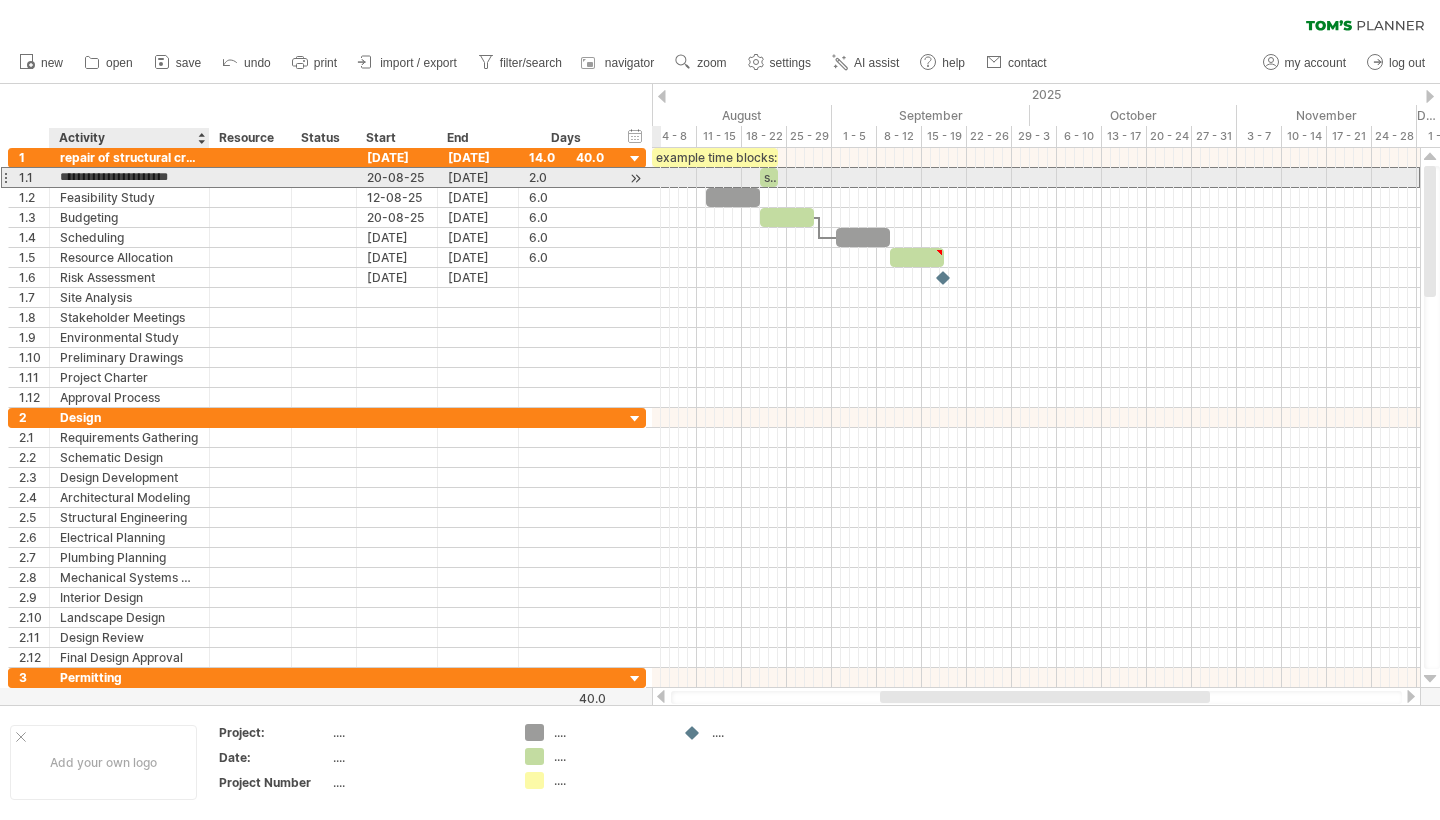 type on "**********" 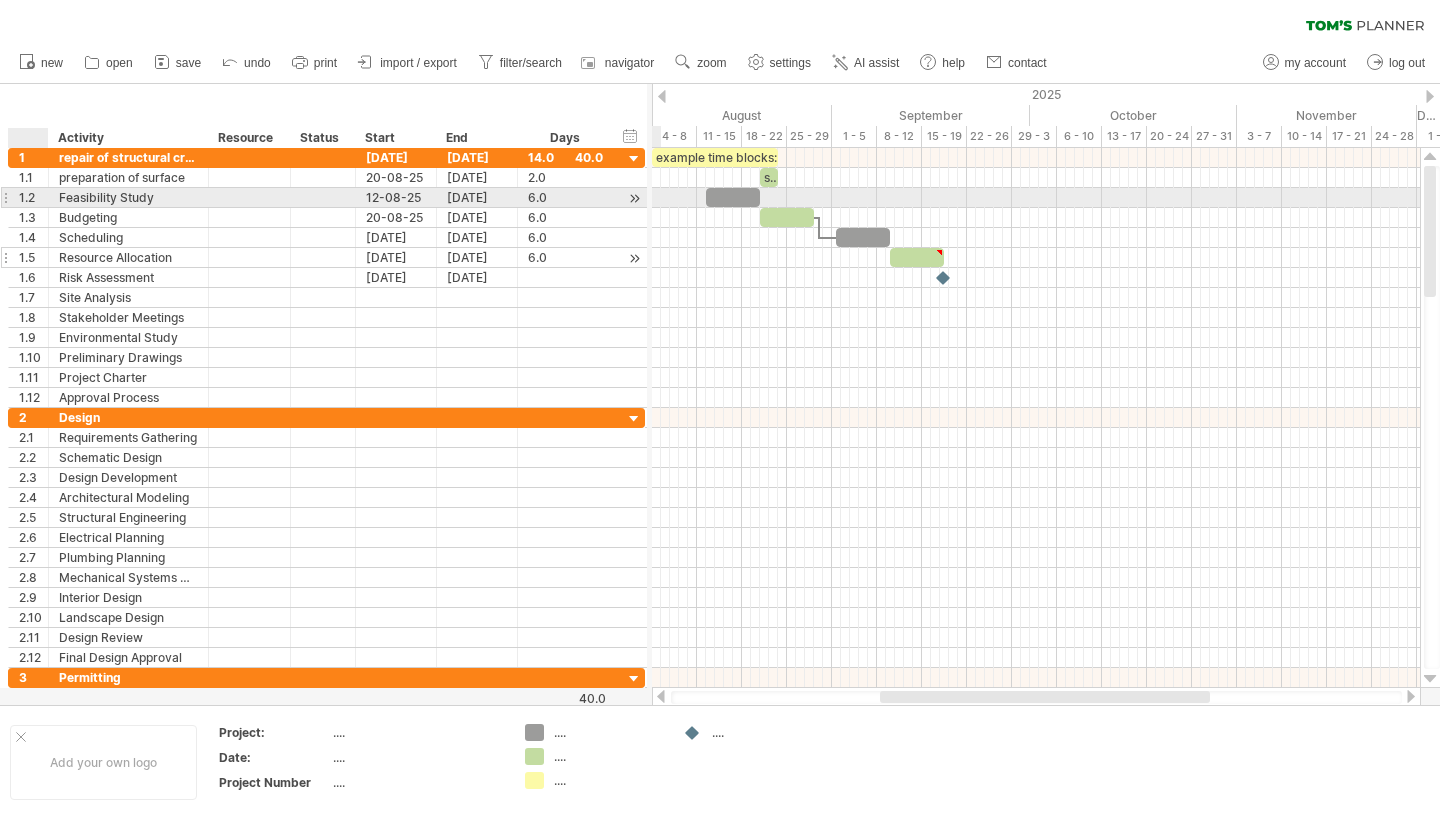 drag, startPoint x: 48, startPoint y: 201, endPoint x: 47, endPoint y: 251, distance: 50.01 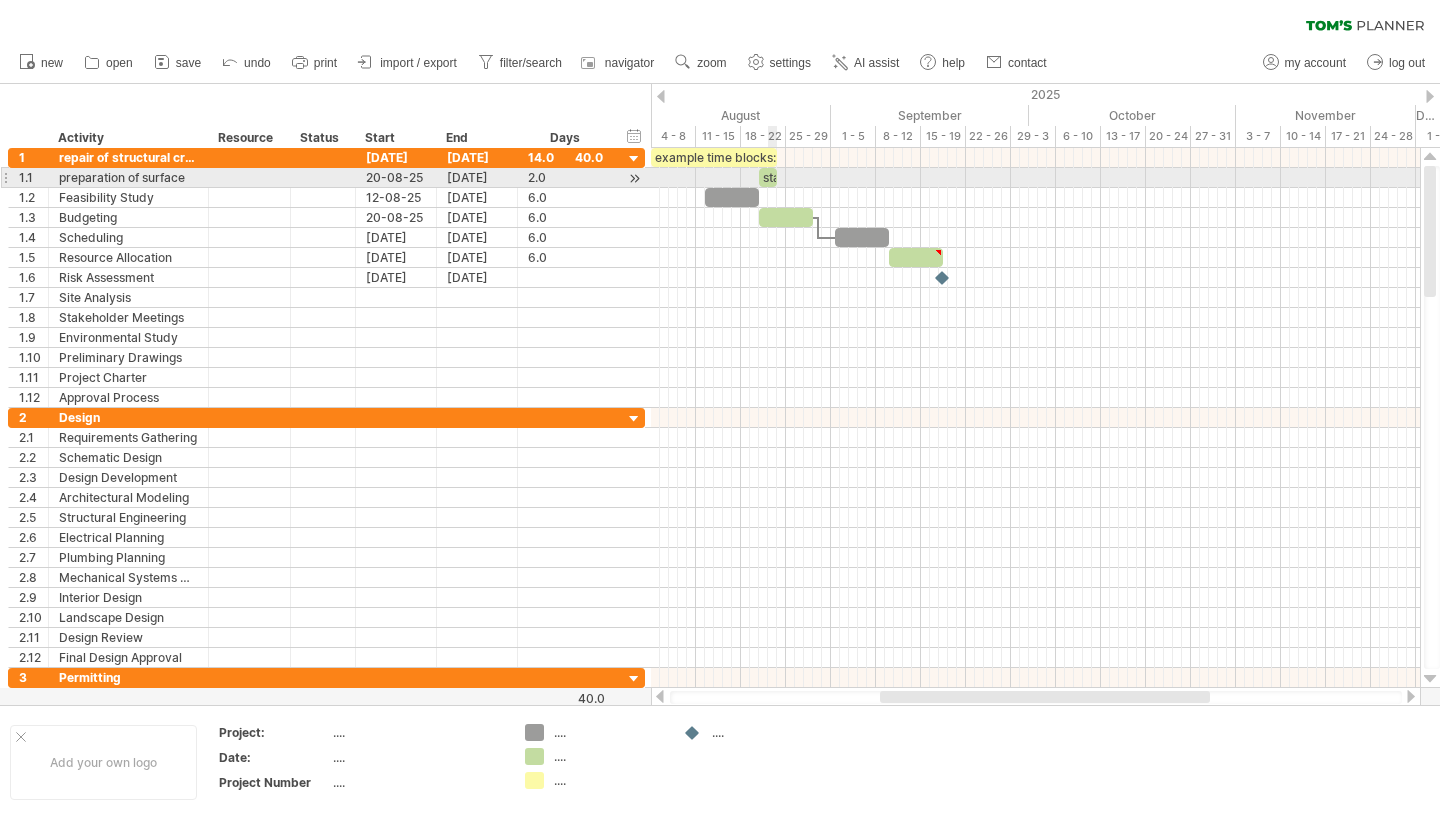 click on "start" at bounding box center [768, 177] 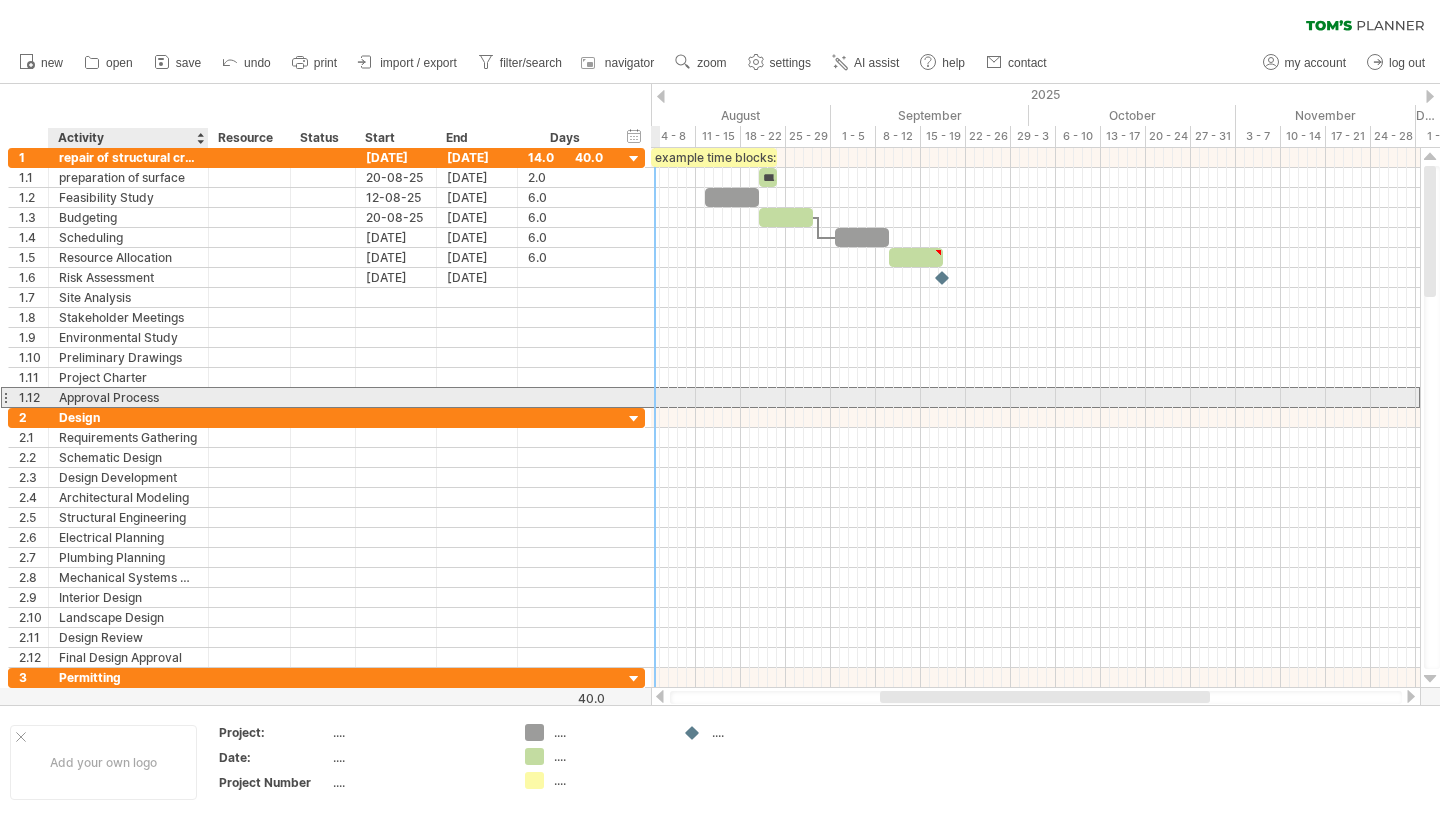 click on "Approval Process" at bounding box center [128, 397] 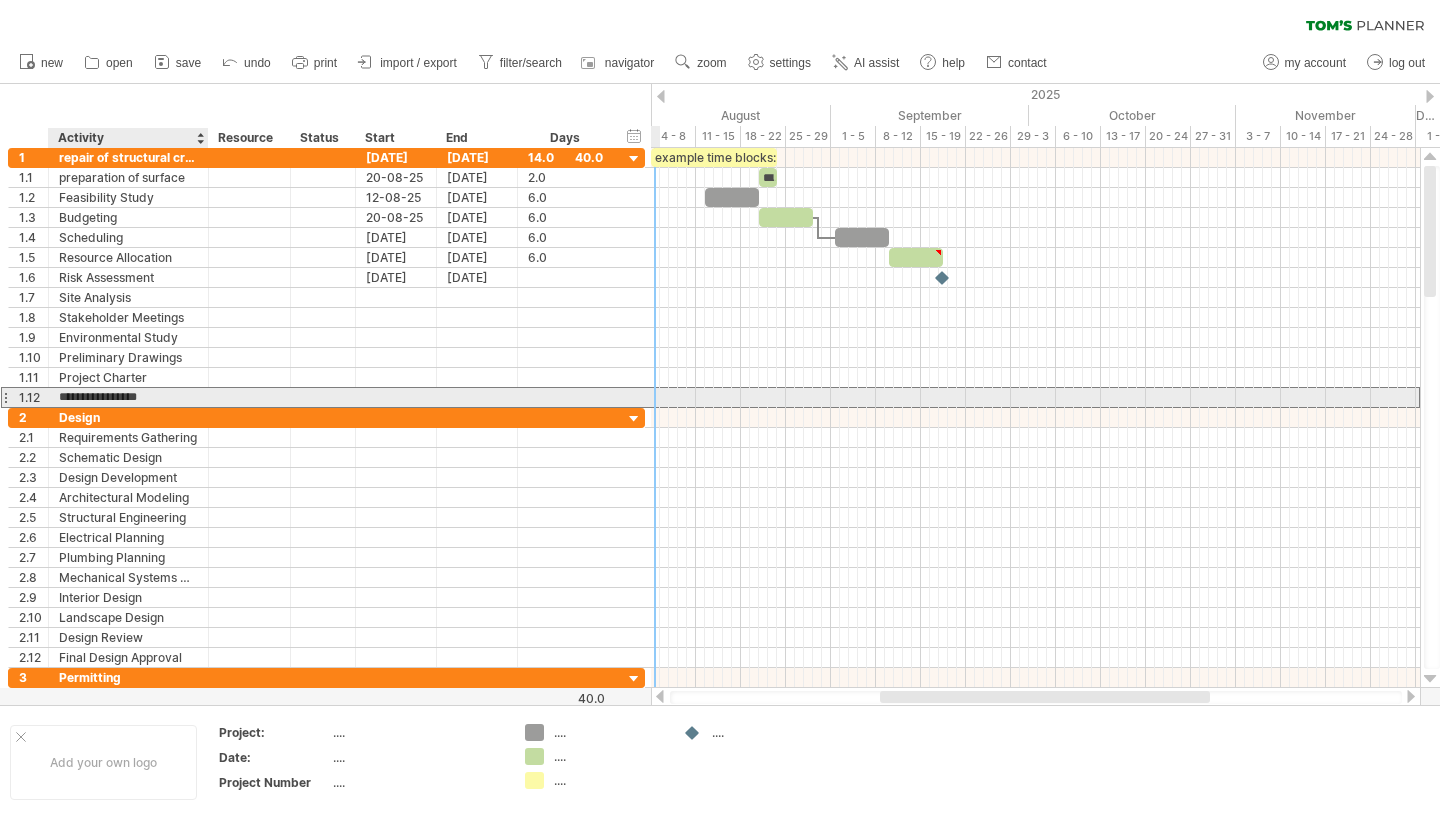 click on "**********" at bounding box center (128, 397) 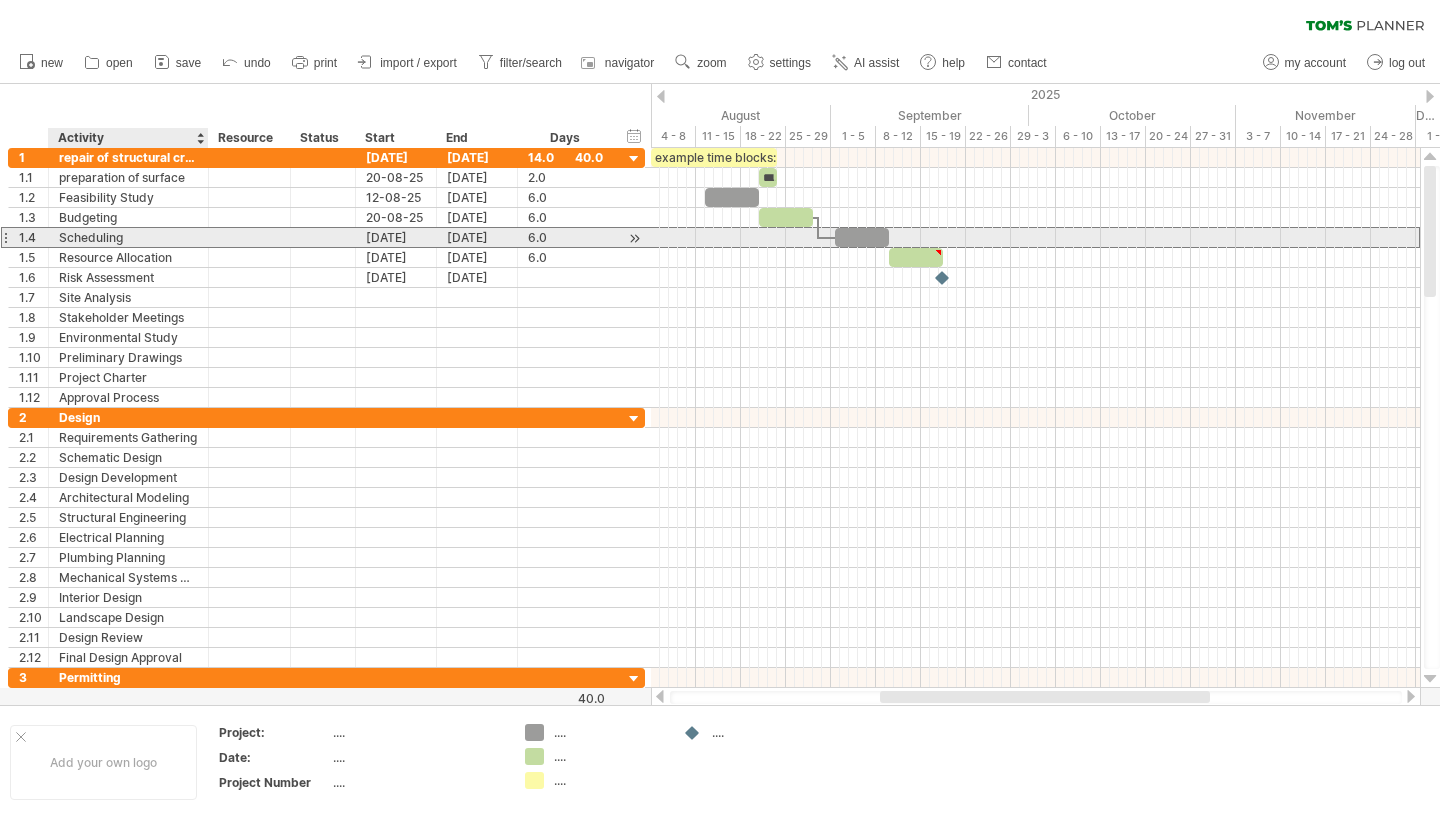 click on "Scheduling" at bounding box center [128, 237] 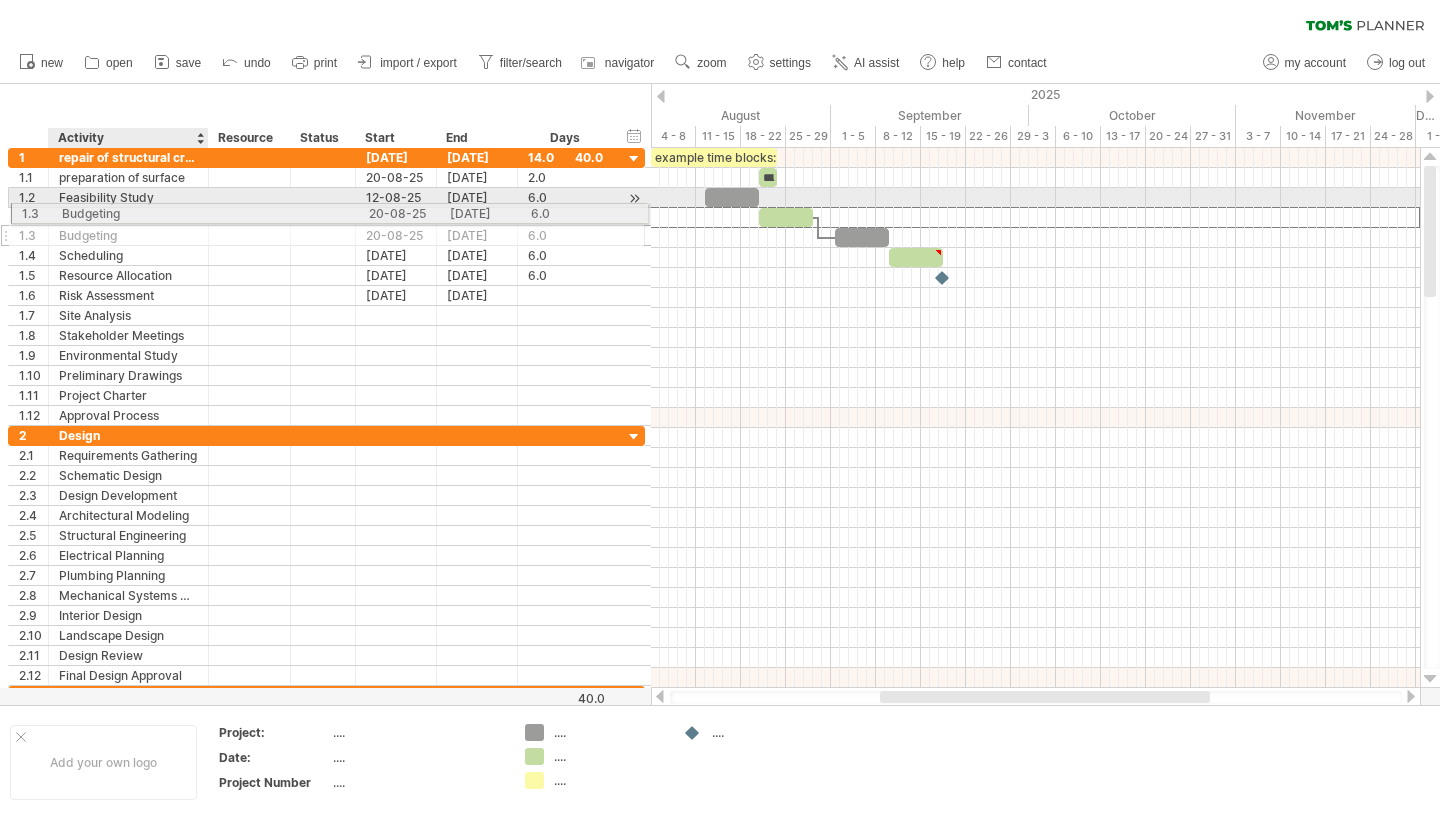drag, startPoint x: 150, startPoint y: 220, endPoint x: 148, endPoint y: 210, distance: 10.198039 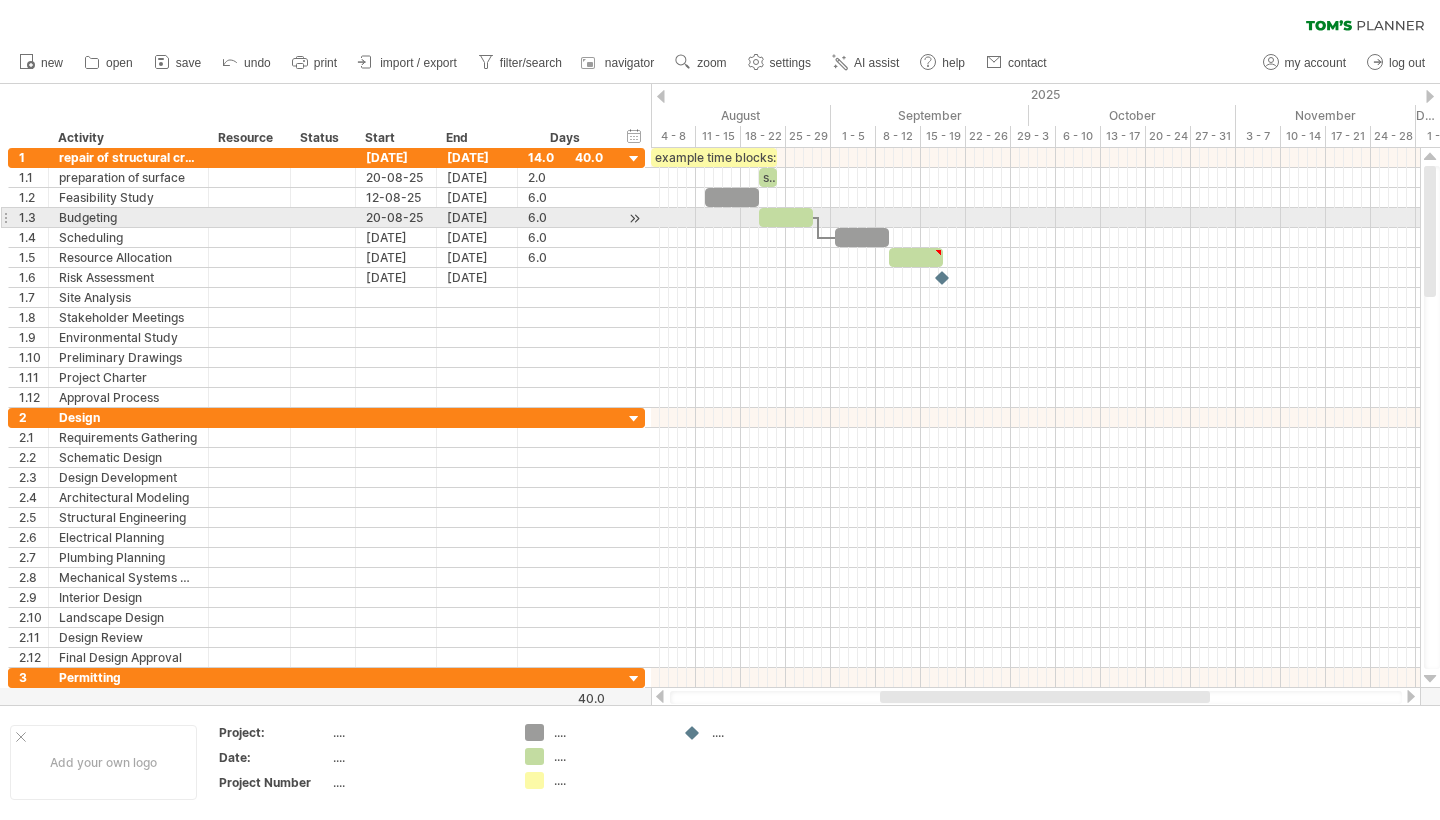 click at bounding box center (5, 217) 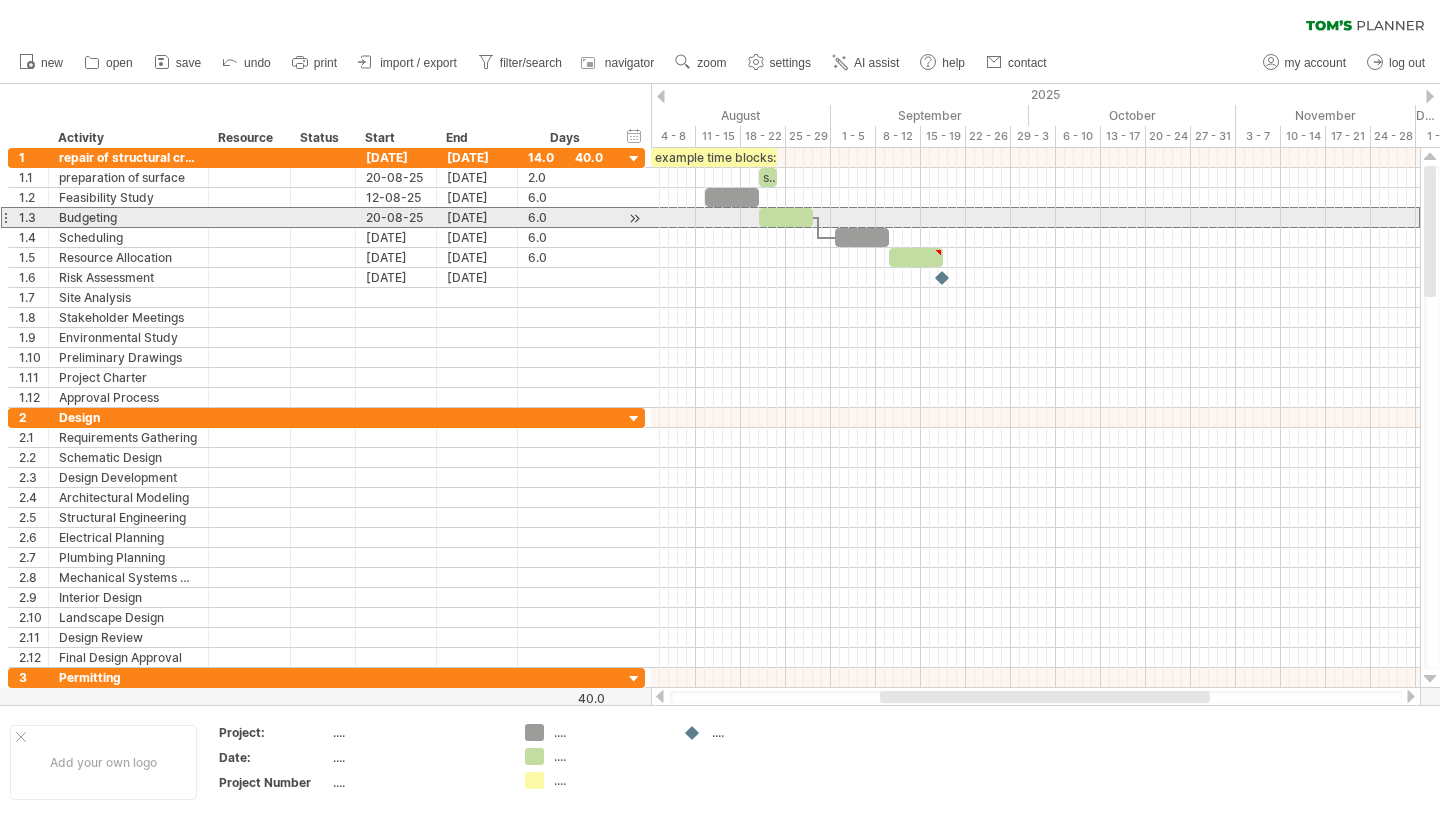 click at bounding box center [5, 217] 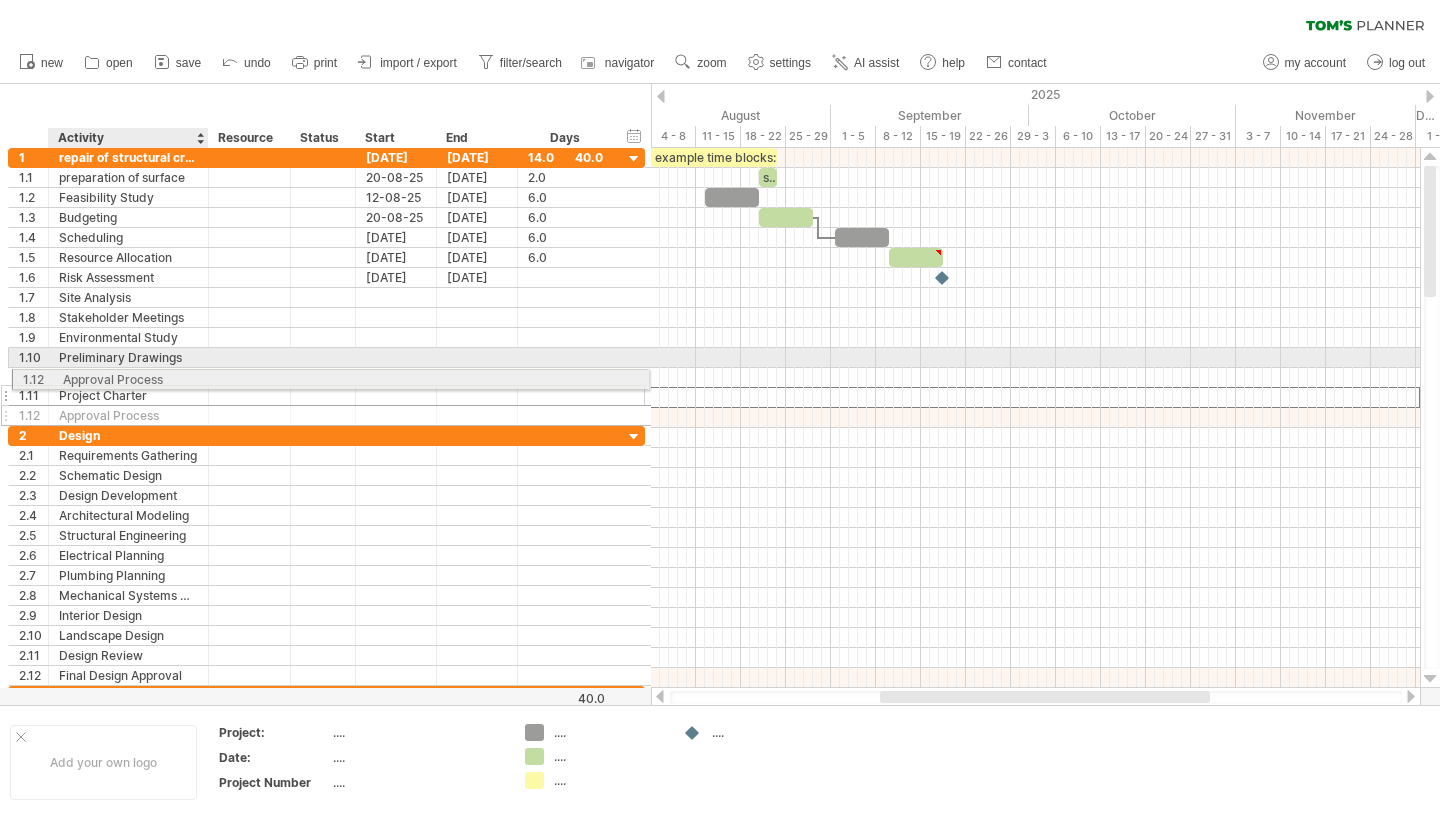 drag, startPoint x: 179, startPoint y: 404, endPoint x: 176, endPoint y: 376, distance: 28.160255 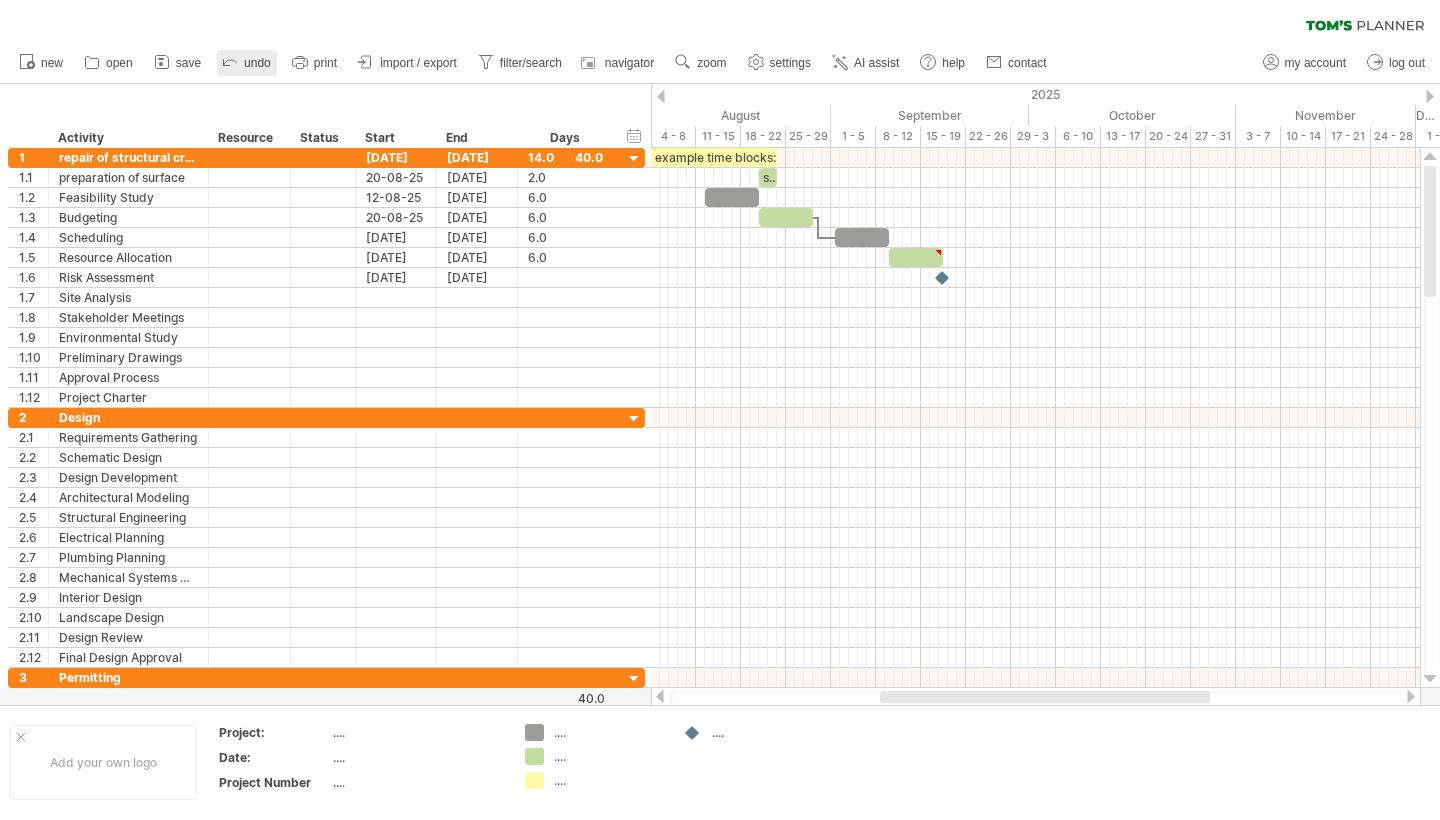 click on "undo" at bounding box center [257, 63] 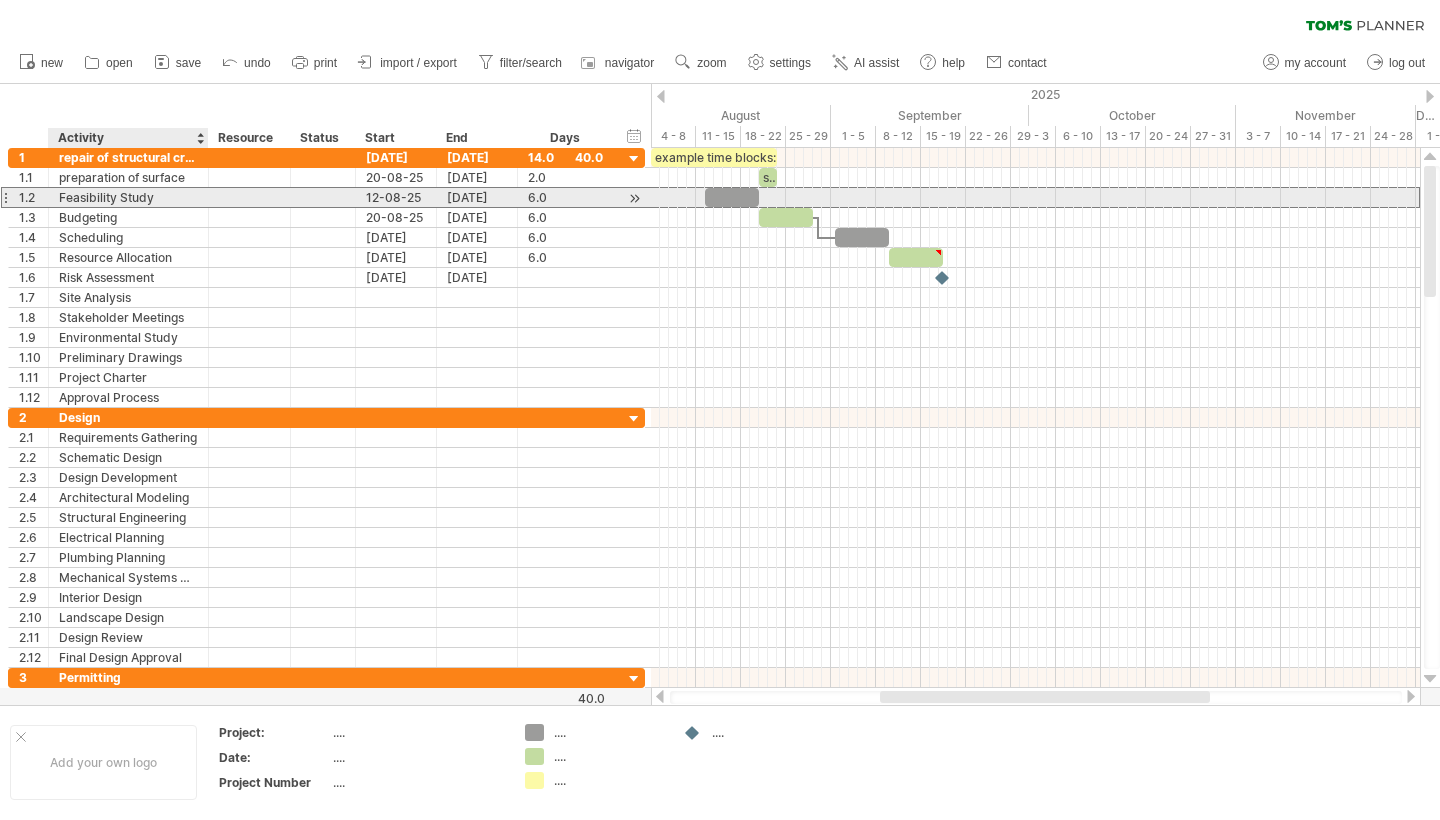 click on "Feasibility Study" at bounding box center (128, 197) 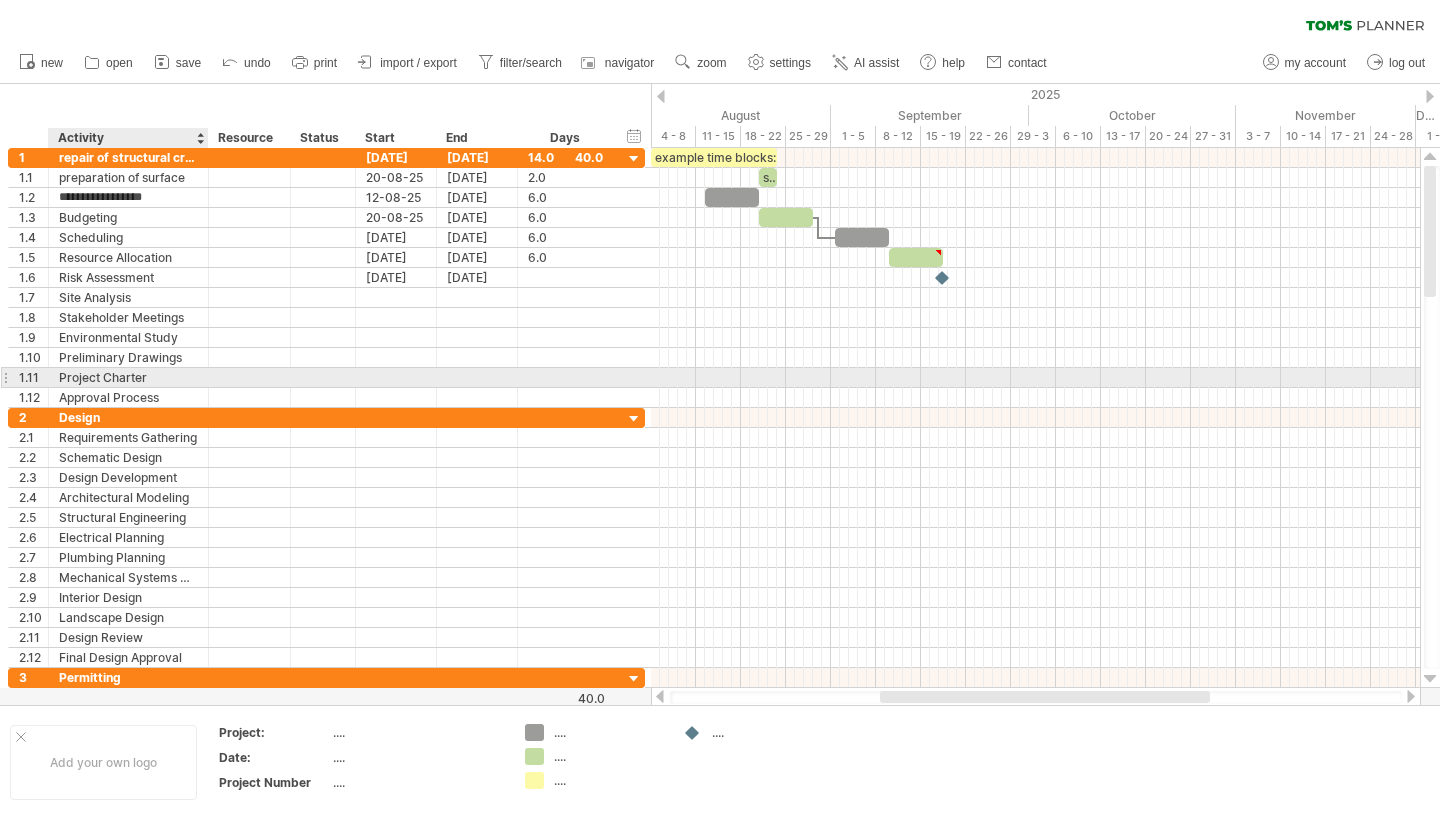 type on "*****" 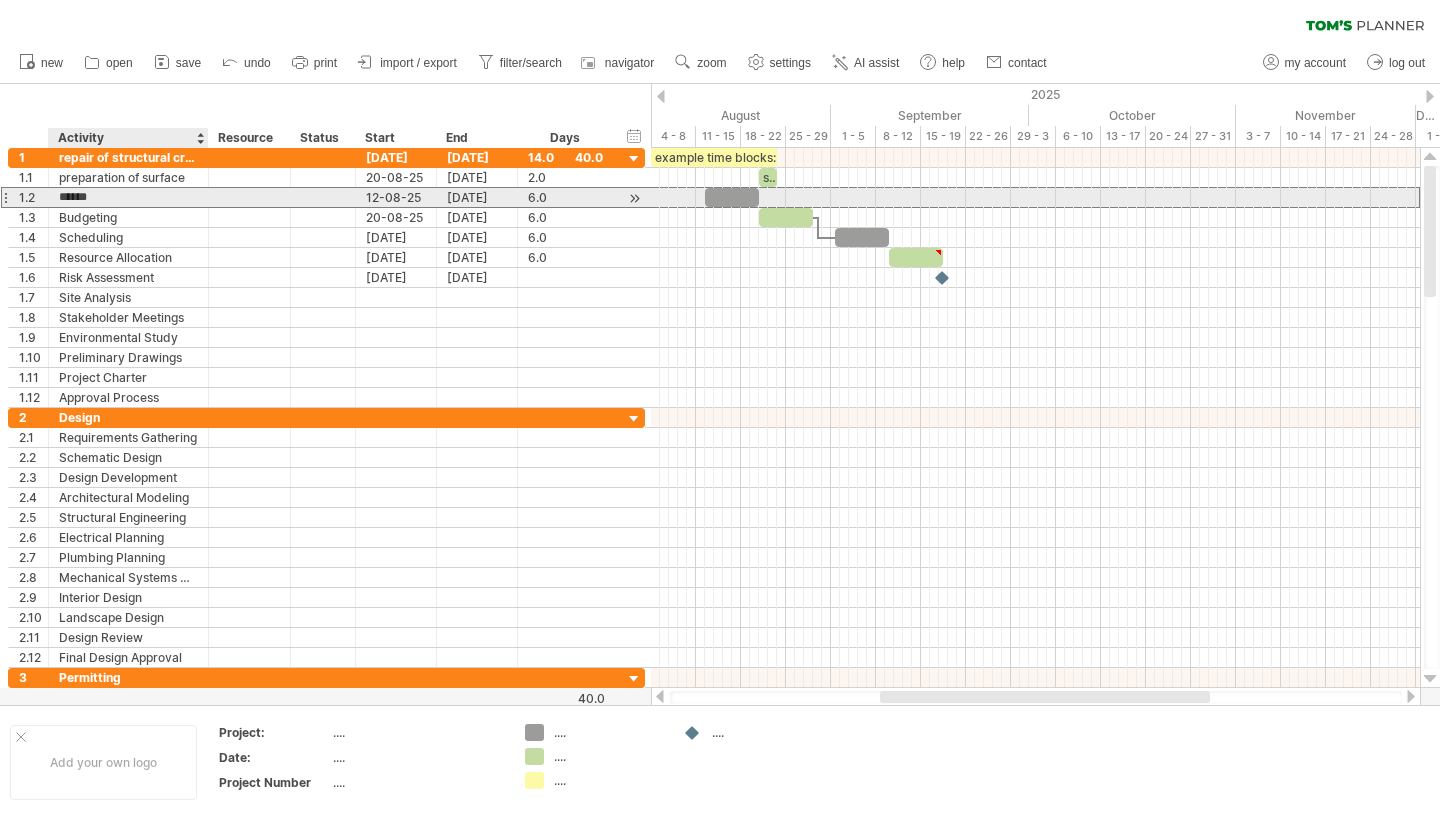 click on "*****" at bounding box center [128, 197] 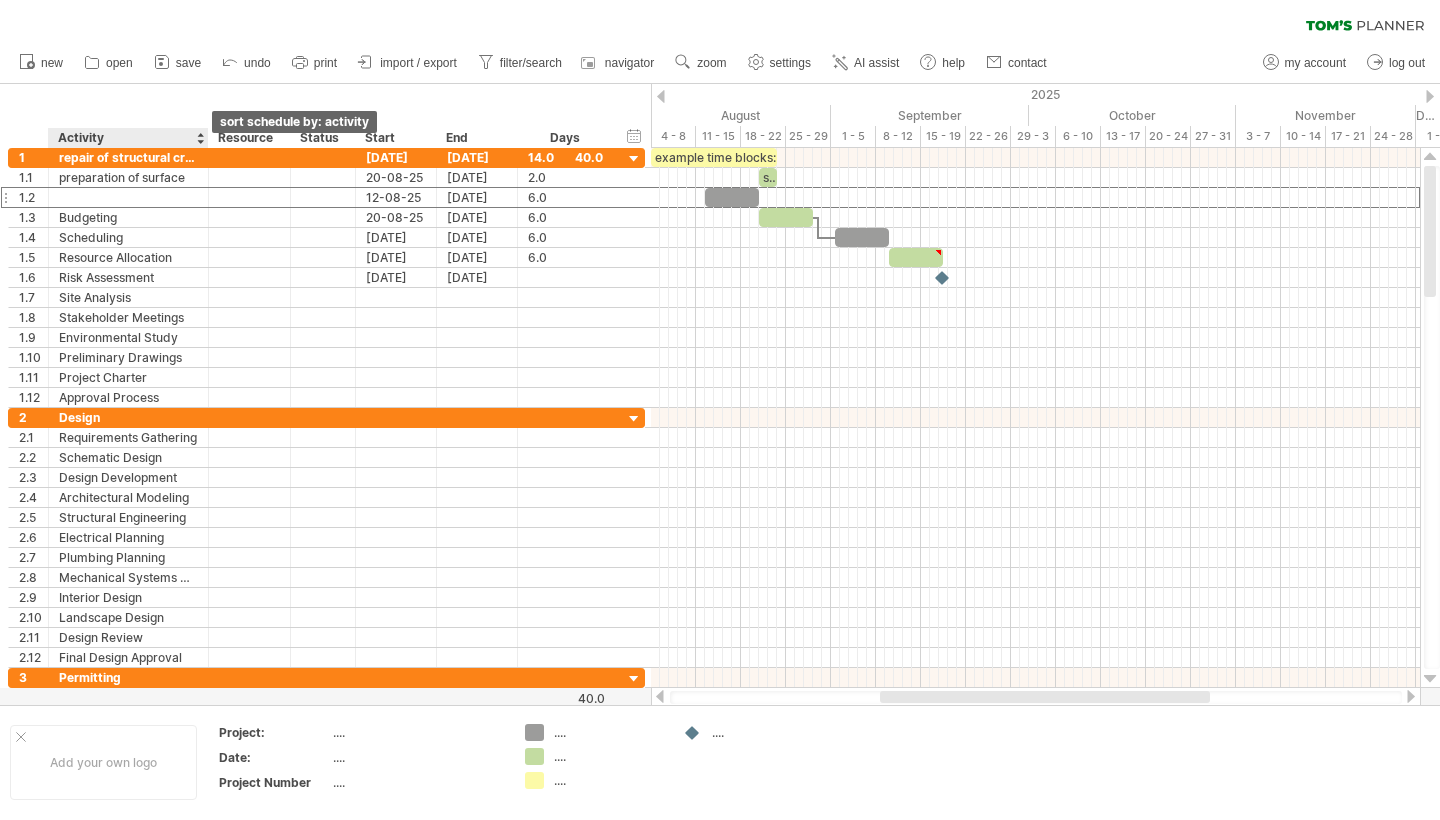 click at bounding box center (200, 138) 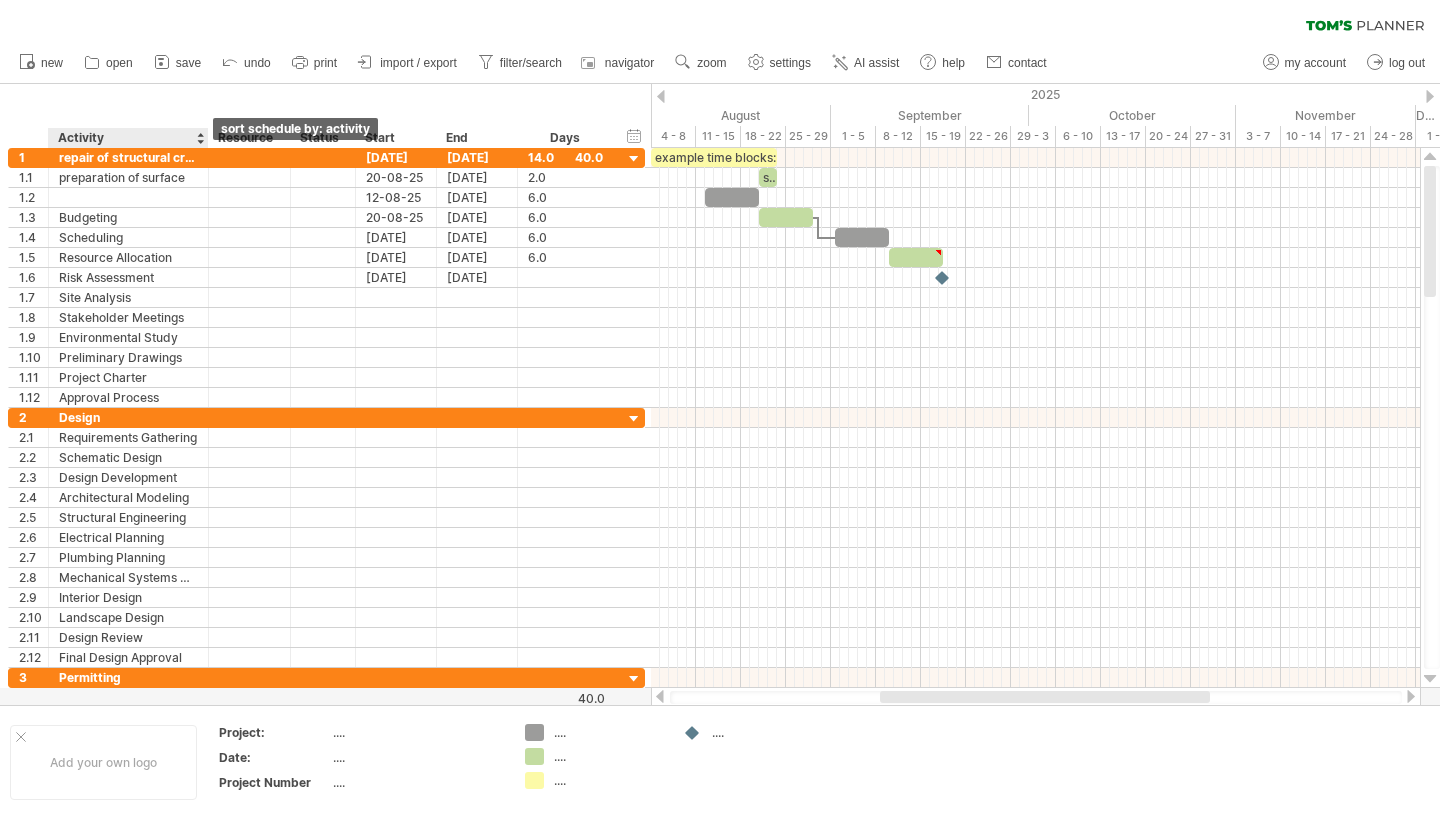 click at bounding box center [200, 138] 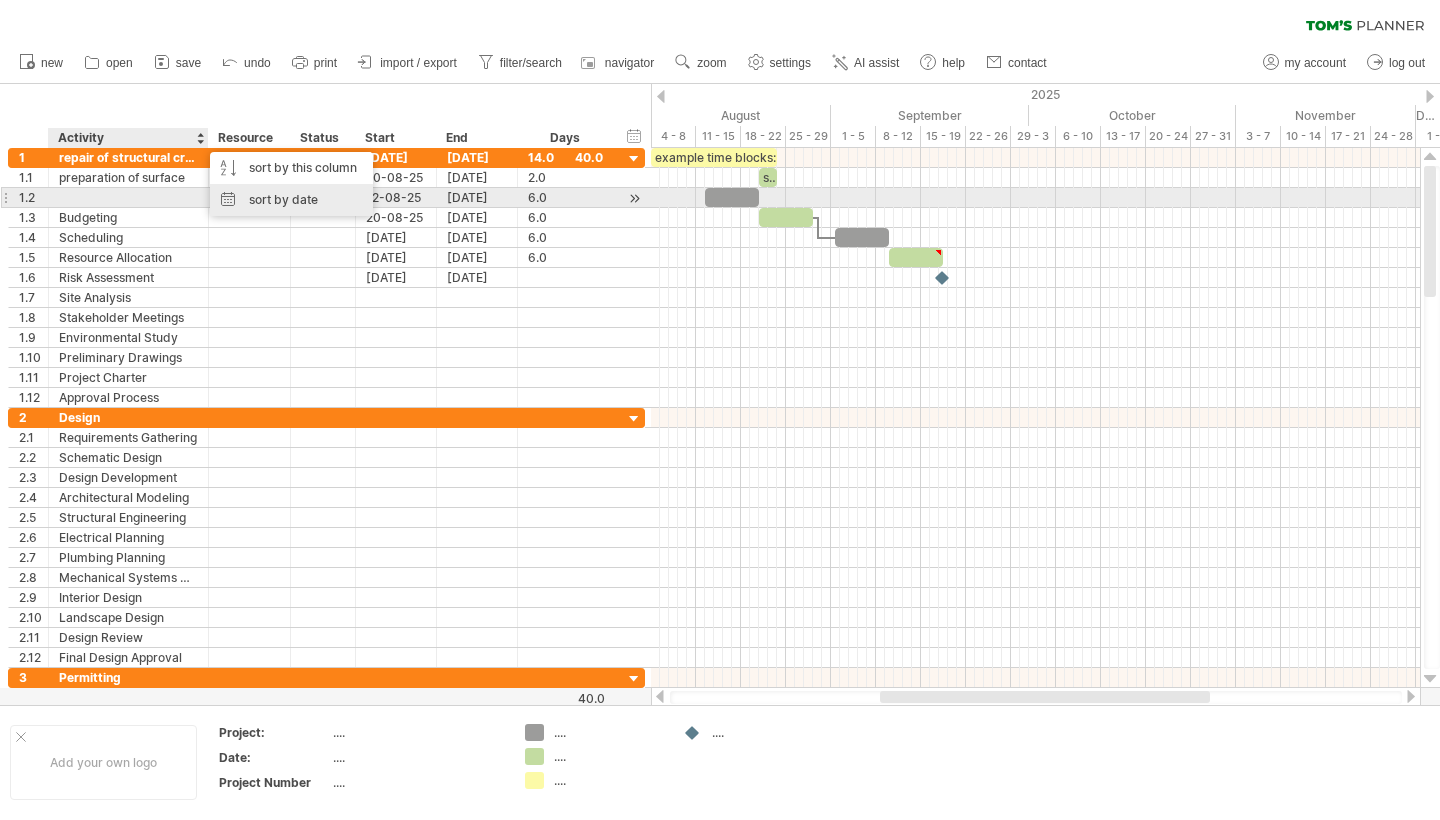 click on "sort by date" at bounding box center [291, 200] 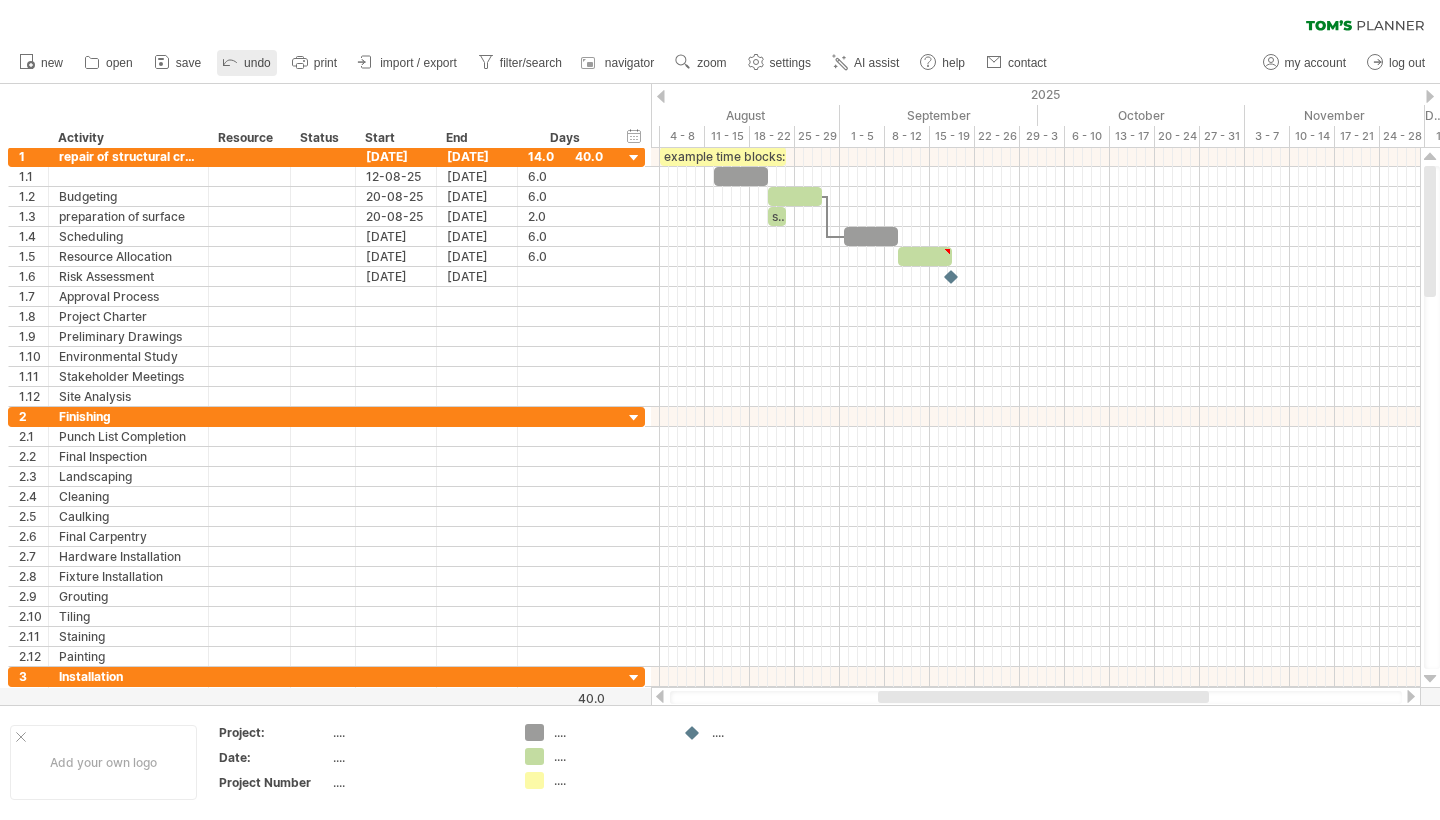 click 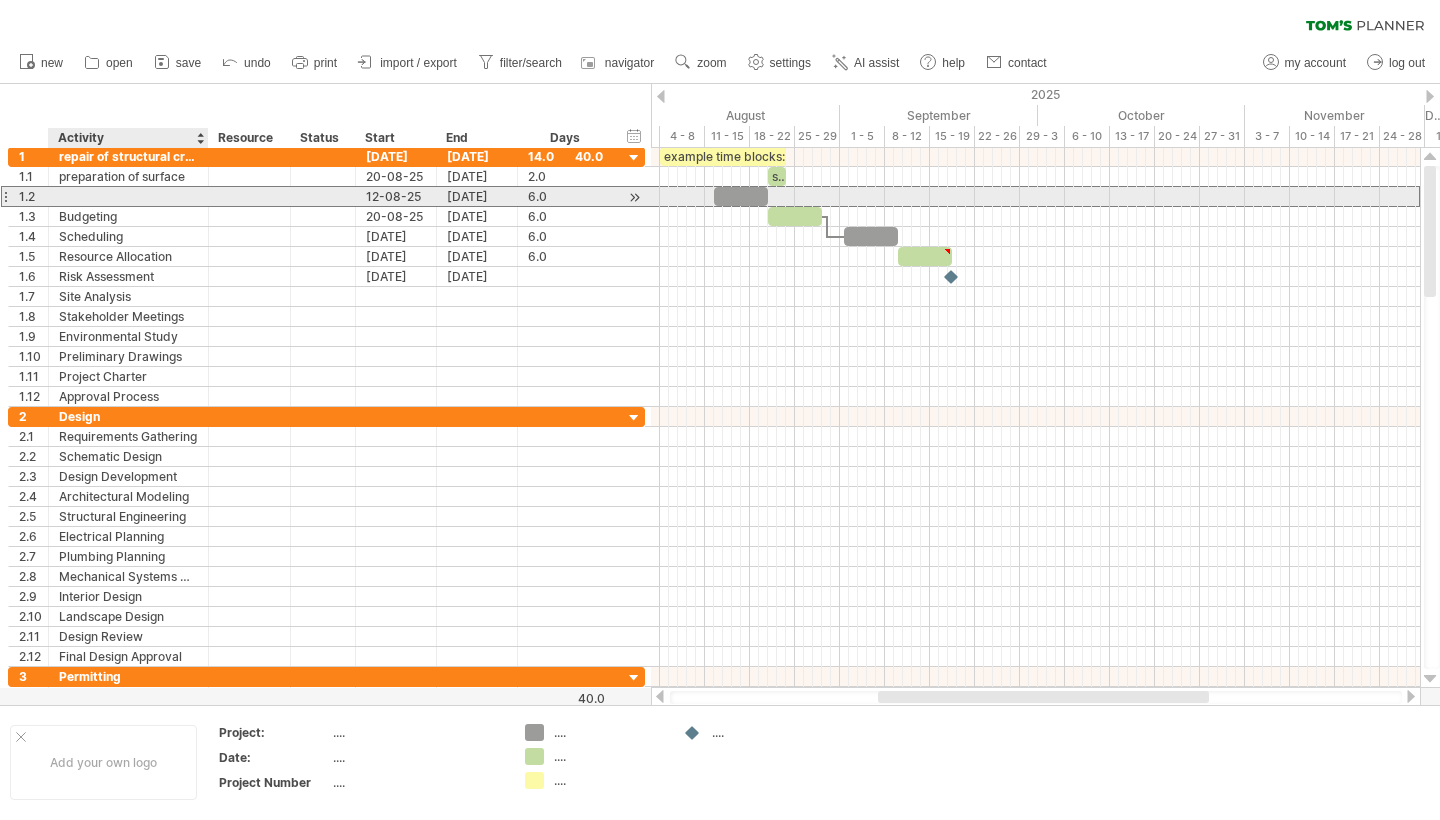 click at bounding box center (128, 196) 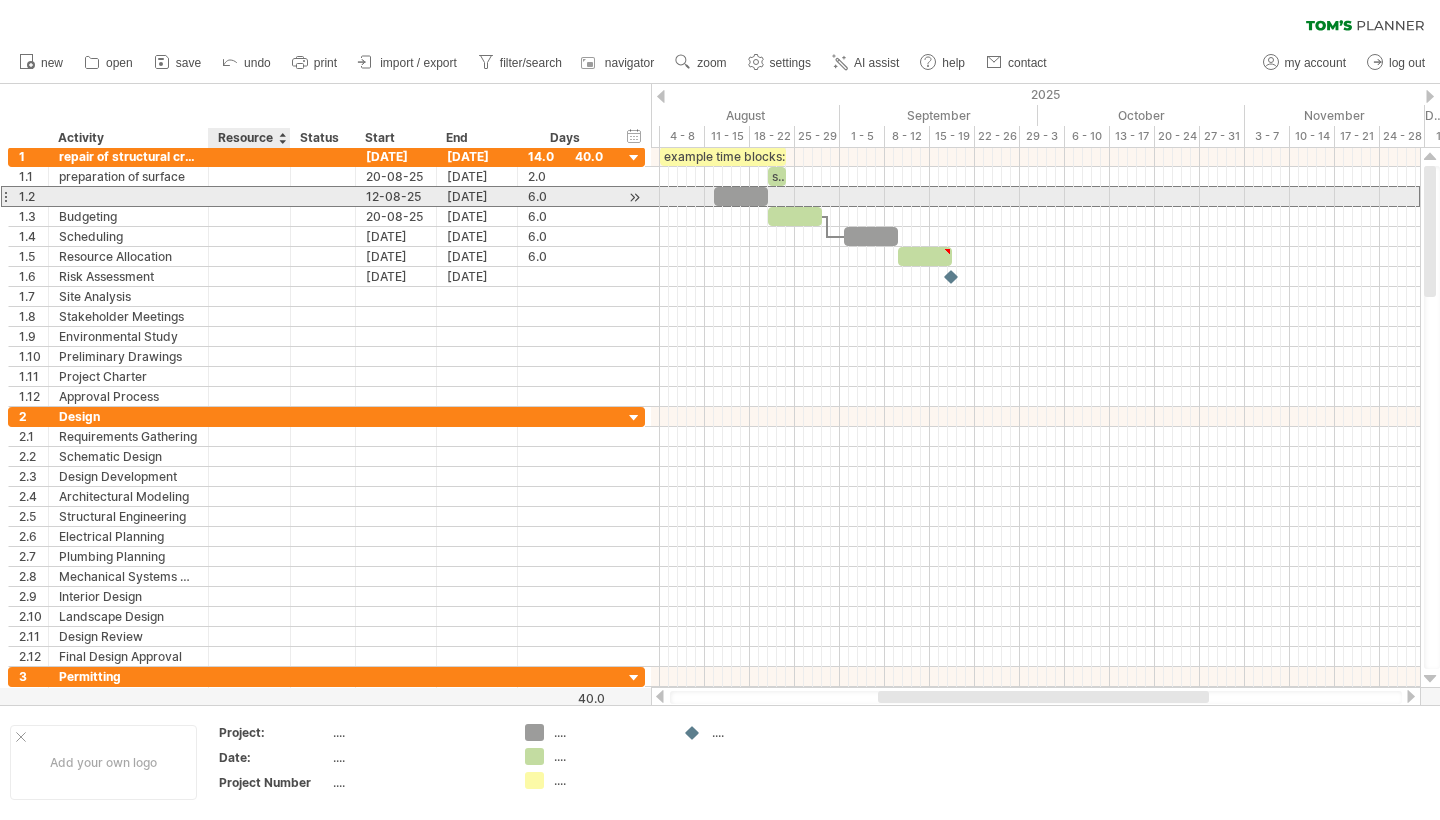 drag, startPoint x: 125, startPoint y: 189, endPoint x: 331, endPoint y: 194, distance: 206.06067 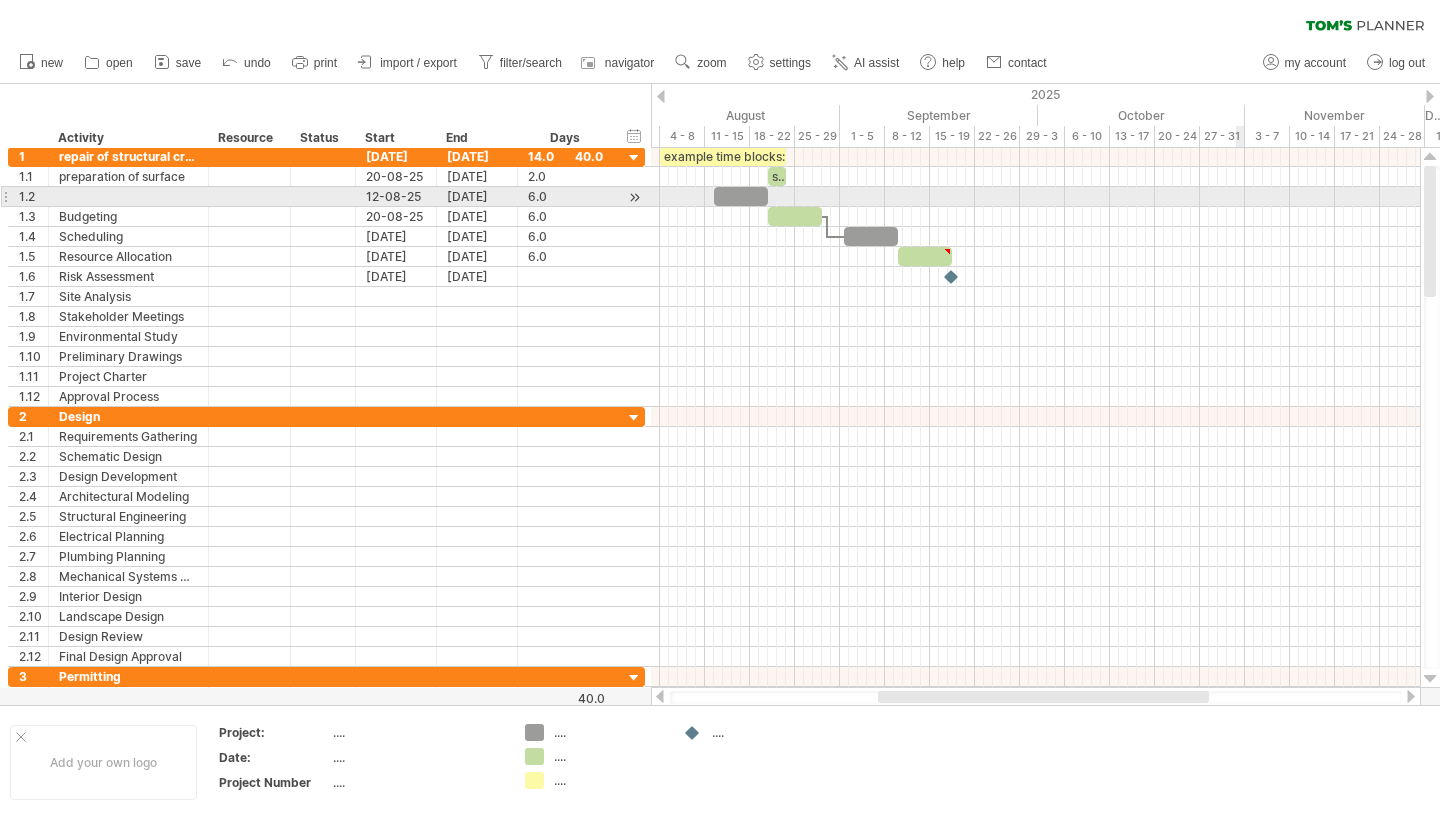 click at bounding box center [1035, 197] 